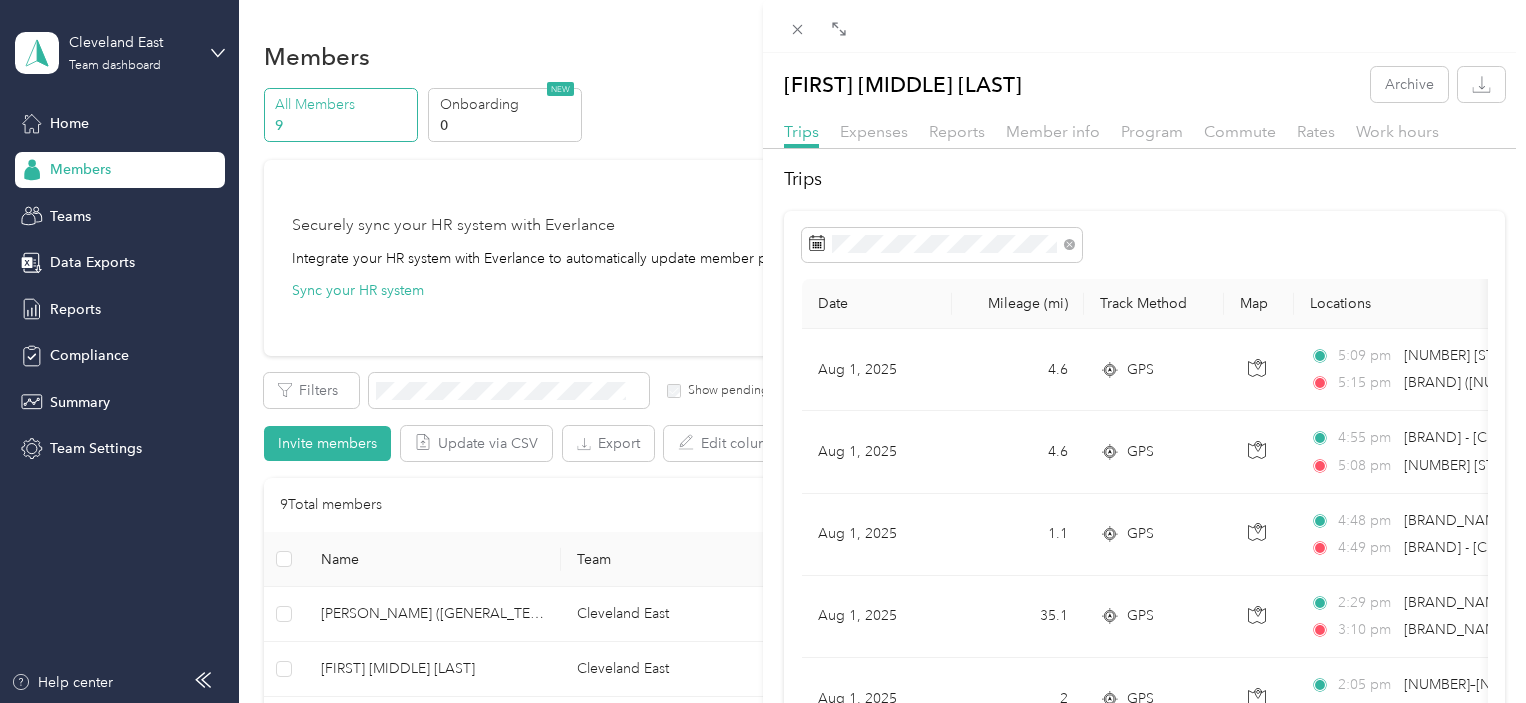 scroll, scrollTop: 0, scrollLeft: 0, axis: both 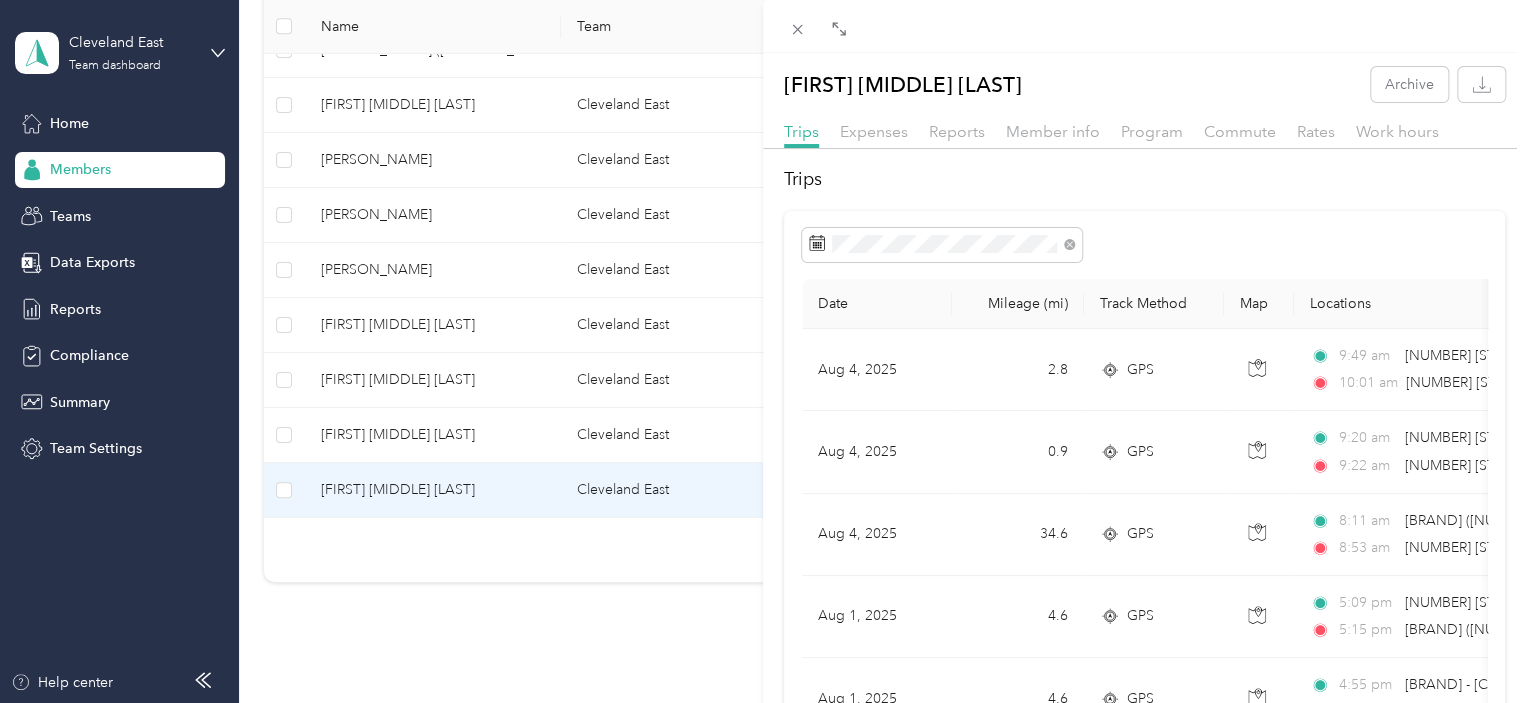 click on "Stewart K. Wincek Archive Trips Expenses Reports Member info Program Commute Rates Work hours Trips Date Mileage (mi) Track Method Map Locations Mileage value Purpose               Aug 4, 2025 2.8 GPS 9:49 am 2226 State Rd, Cuyahoga Falls, OH 10:01 am 2630 Bailey Rd, Downtown, Cuyahoga Falls, OH $0.43 Cavalier Distributing Company Aug 4, 2025 0.9 GPS 9:20 am 2687 State Rd, Brodbeck Park, Cuyahoga Falls, OH 9:22 am 2226 State Rd, Cuyahoga Falls, OH $0.14 Cavalier Distributing Company Aug 4, 2025 34.6 GPS 8:11 am Home (7049 Mulberry Rd, Chesterland, OH, United States , Chesterland, OH) 8:53 am 2687 State Rd, Brodbeck Park, Cuyahoga Falls, OH $5.35 Cavalier Distributing Company Aug 1, 2025 4.6 GPS 5:09 pm 8228 Euclid-Chardon Rd, Kirtland, OH 5:15 pm Home (7049 Mulberry Rd, Chesterland, OH, United States , Chesterland, OH) $0.71 Cavalier Distributing Company Aug 1, 2025 4.6 GPS 4:55 pm 7 Eleven - Mentor Broadmoor (8360 Broadmoor Rd,  Mentor, OH) 5:08 pm 8228 Euclid-Chardon Rd, Kirtland, OH $0.71 1.1 GPS 2" at bounding box center (763, 351) 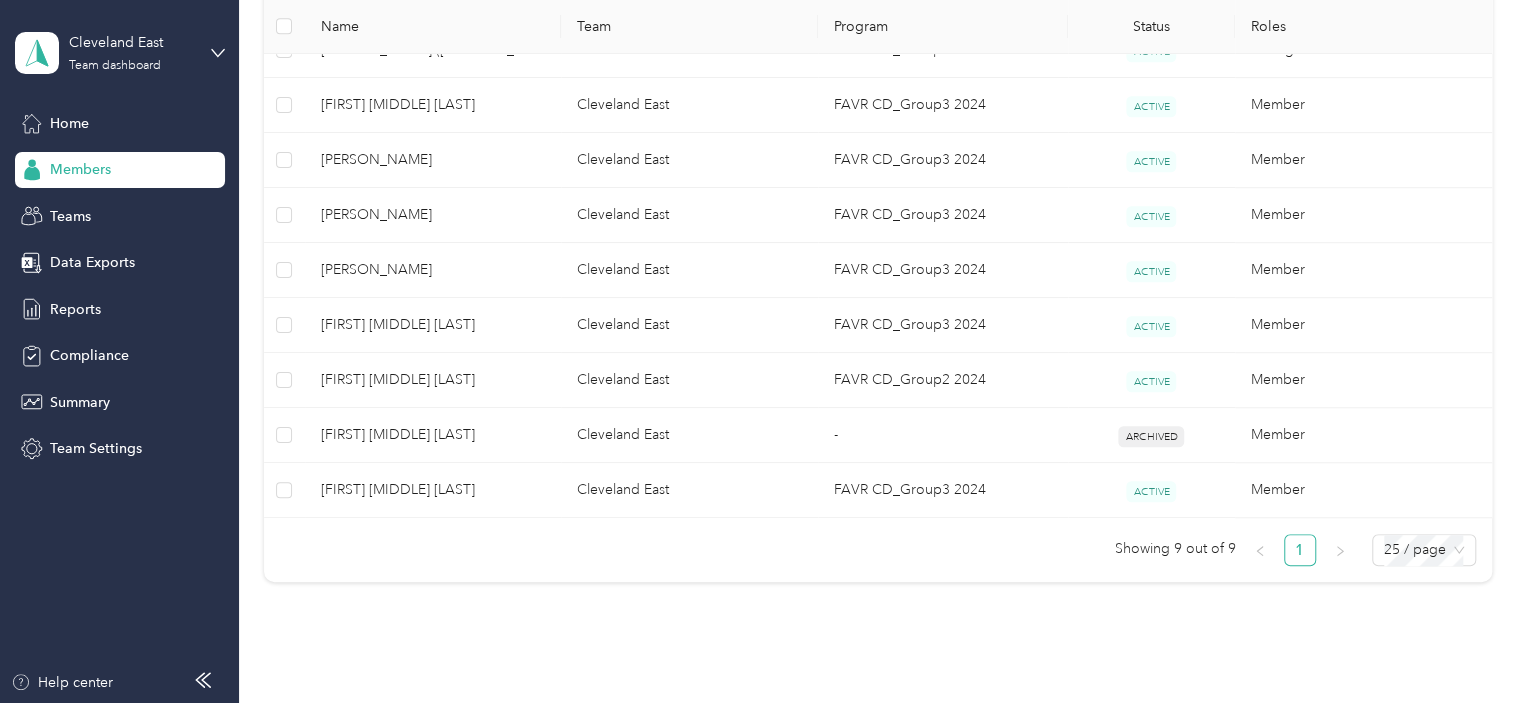 click on "Reports" at bounding box center [75, 309] 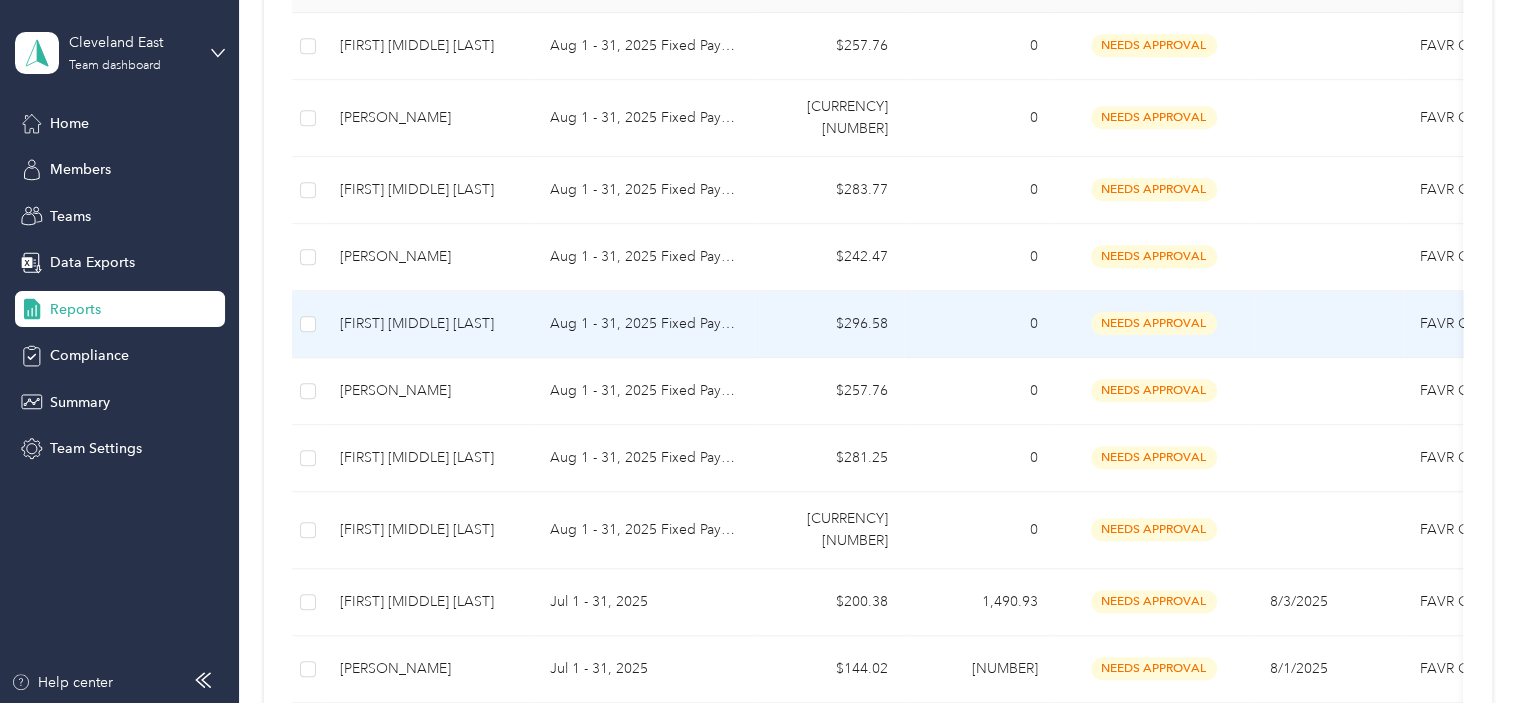 scroll, scrollTop: 664, scrollLeft: 0, axis: vertical 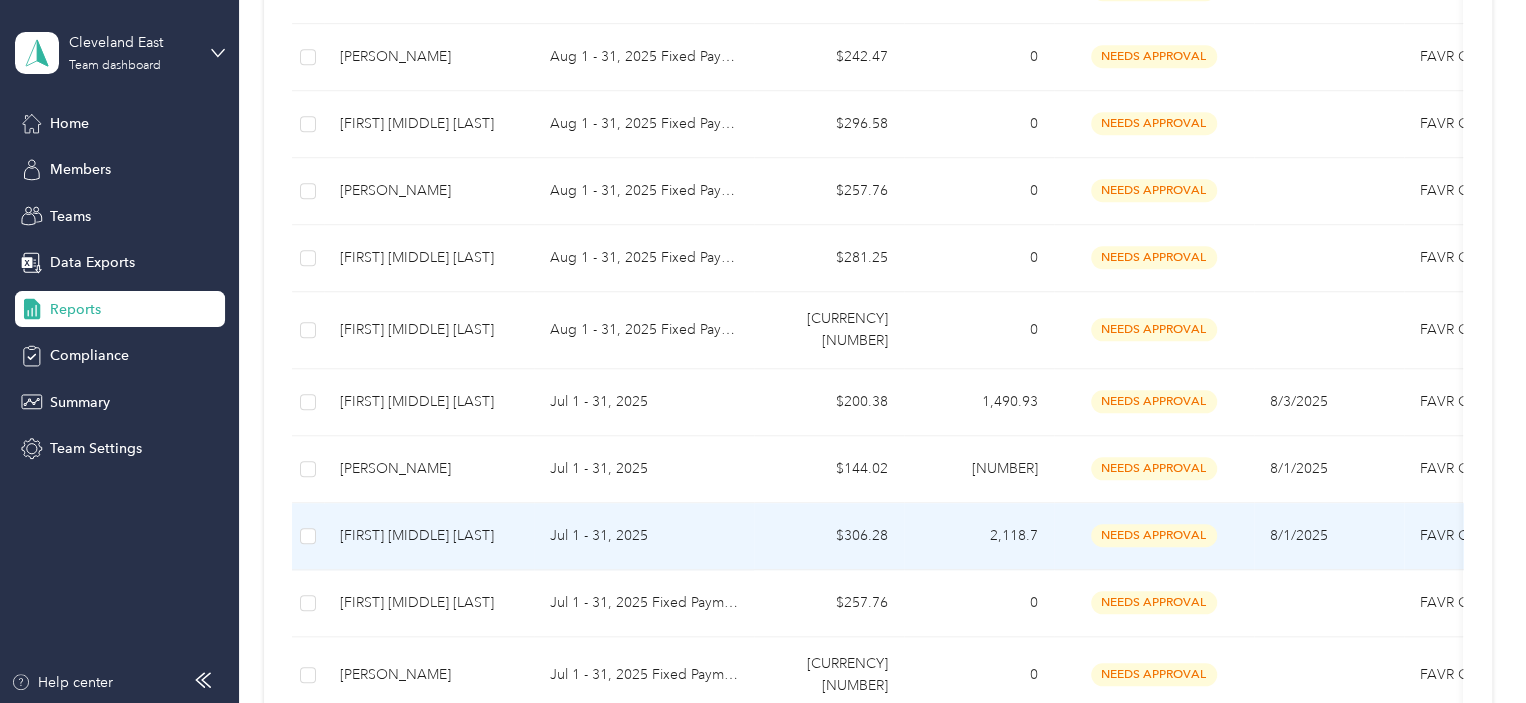 click on "Jul 1 - 31, 2025" at bounding box center [644, 536] 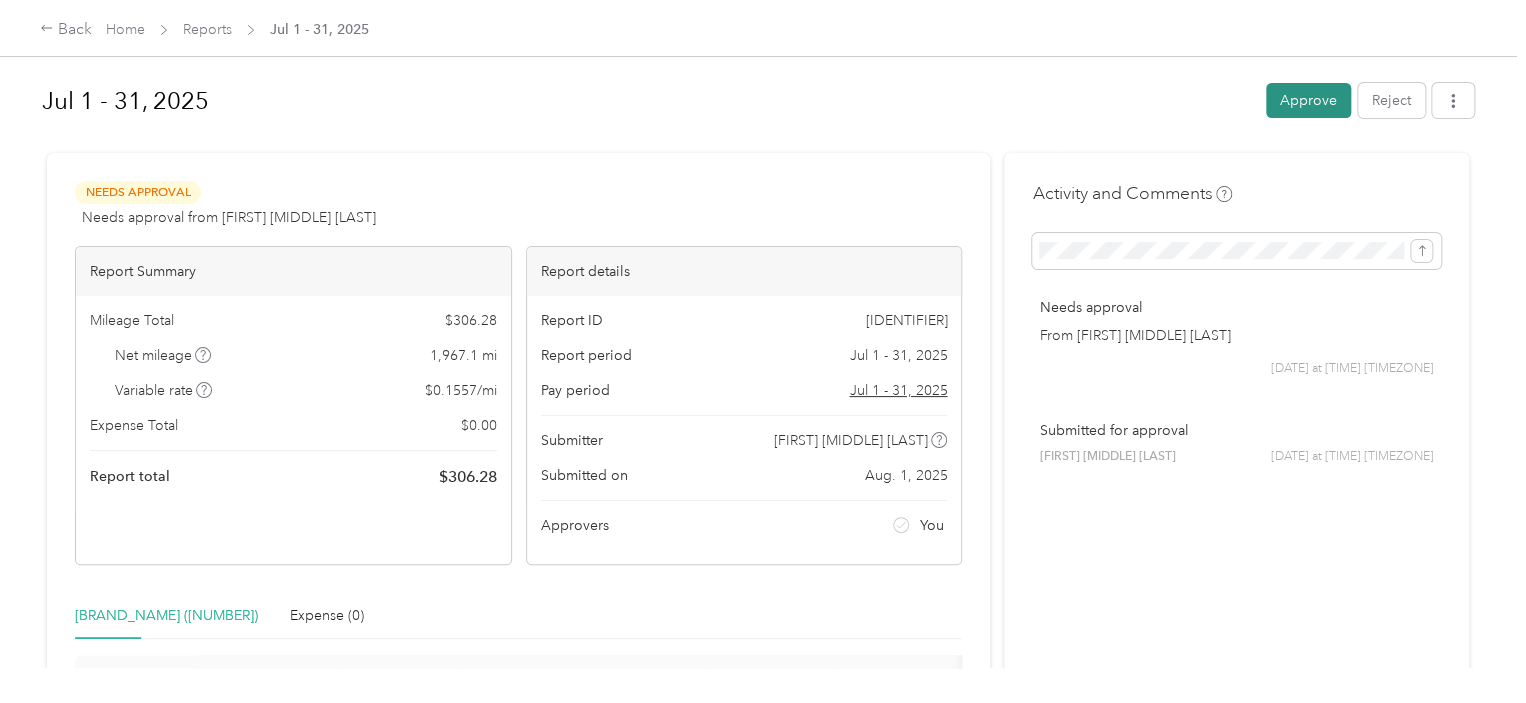 click on "Approve" at bounding box center [1308, 100] 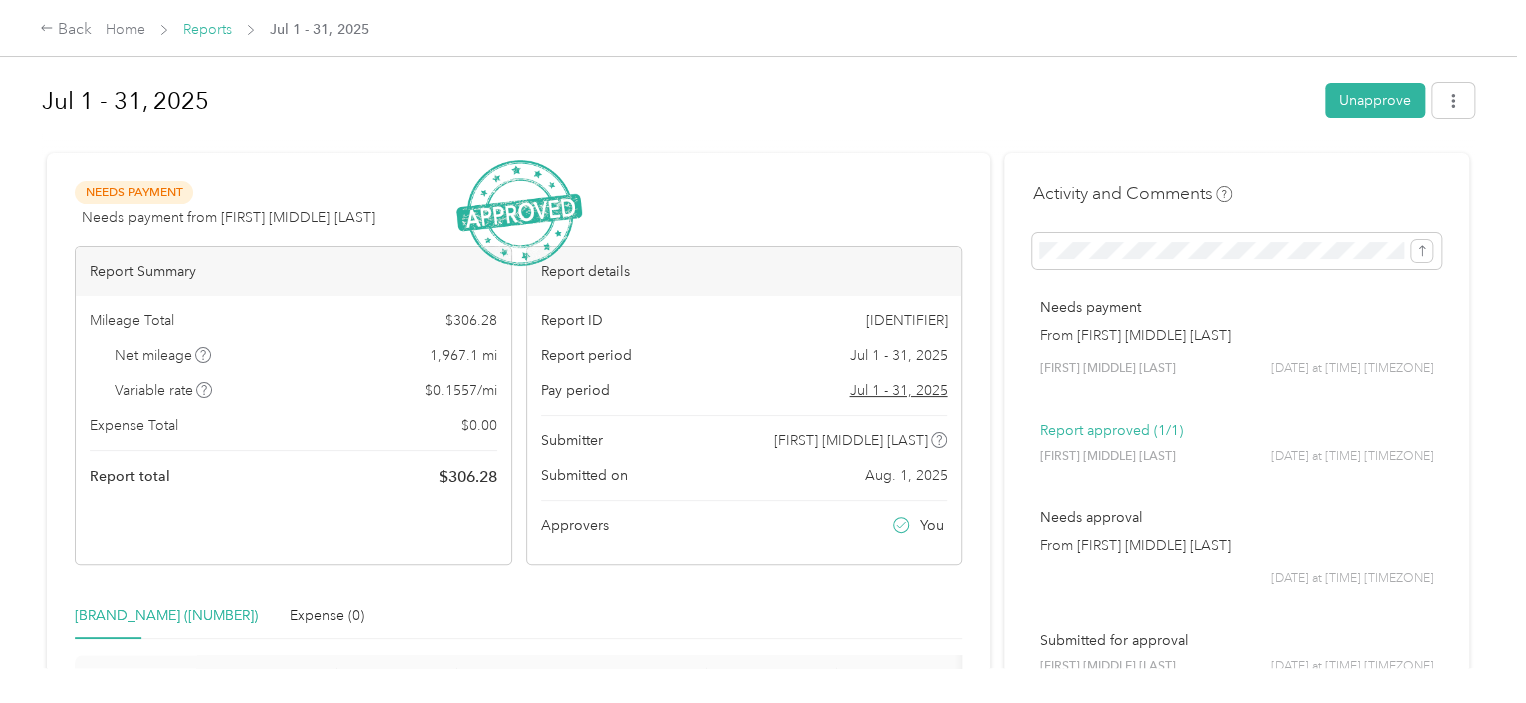 click on "Reports" at bounding box center [207, 29] 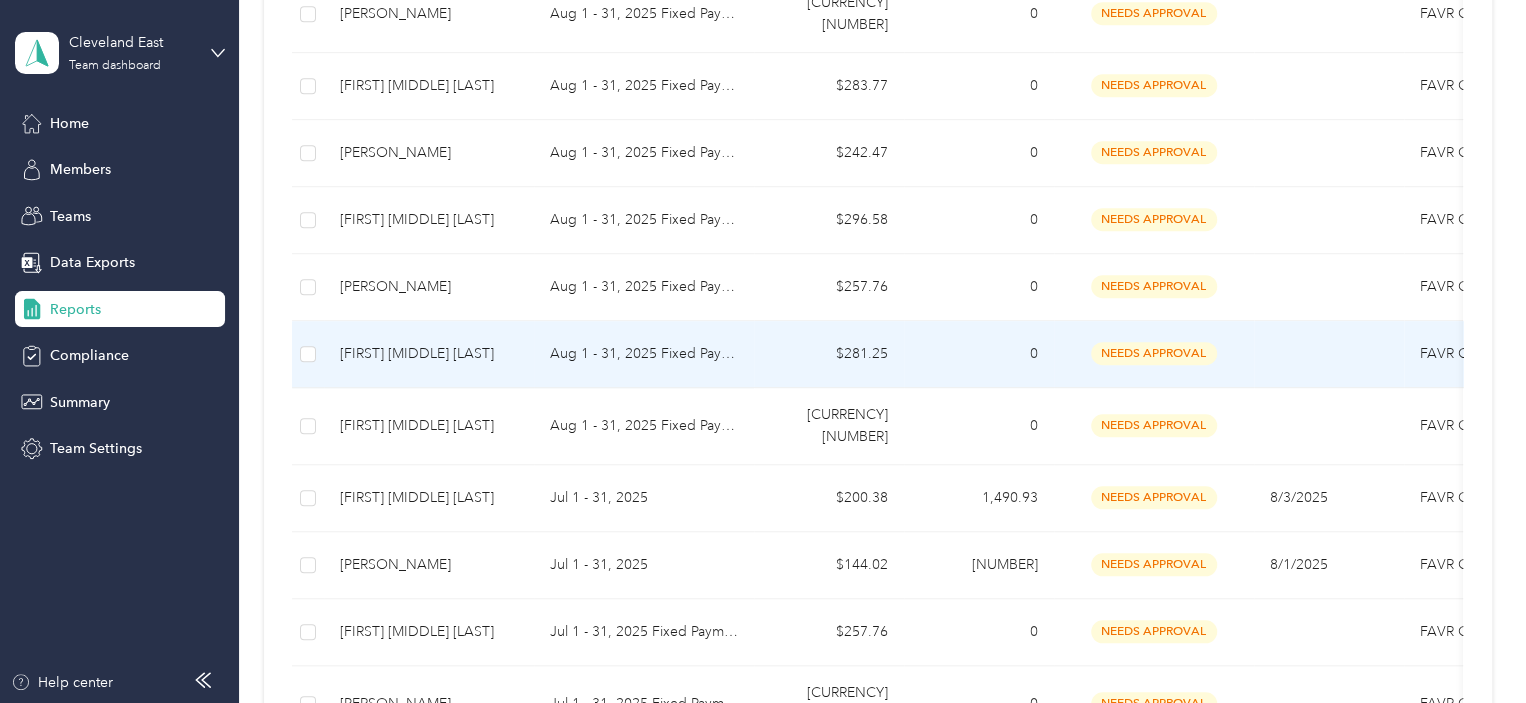 scroll, scrollTop: 600, scrollLeft: 0, axis: vertical 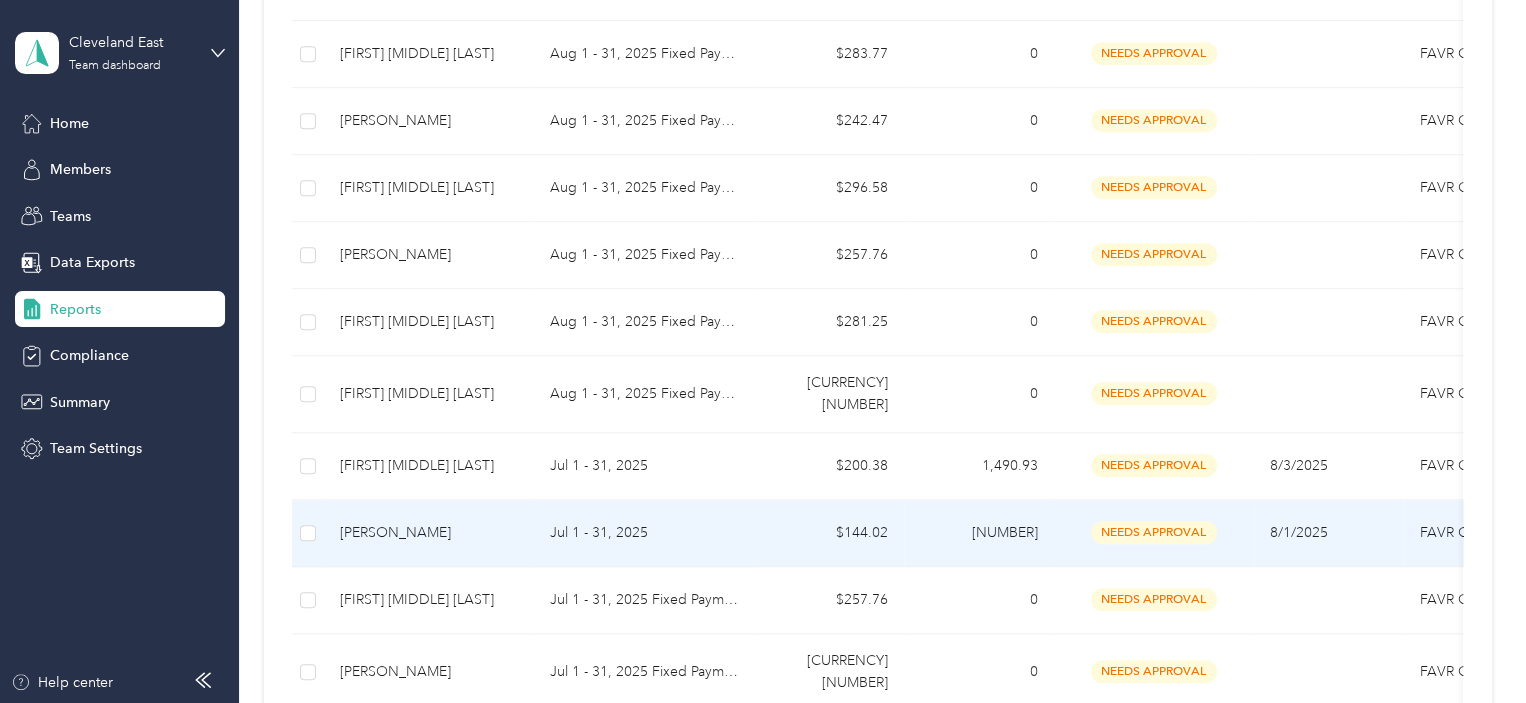 click on "Jul 1 - 31, 2025" at bounding box center (644, 533) 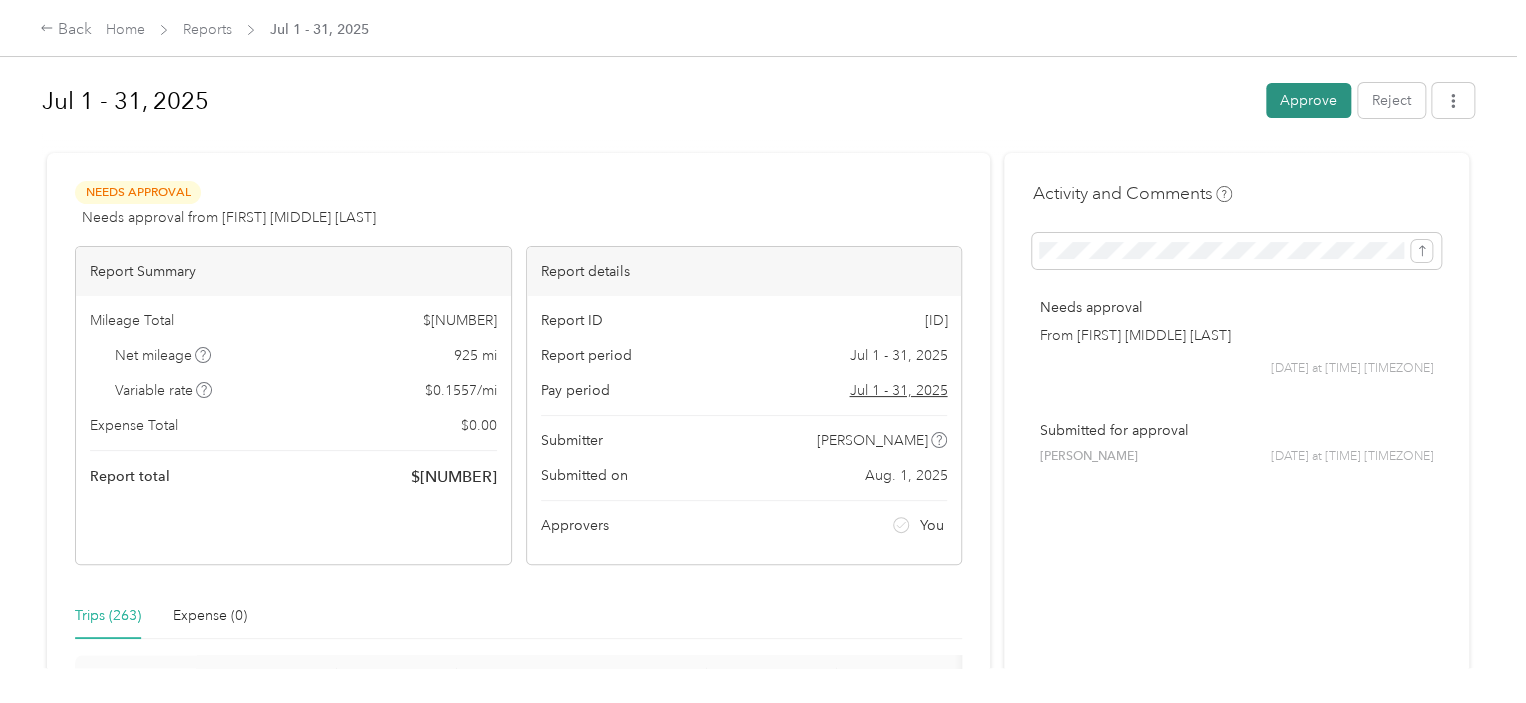 click on "Approve" at bounding box center (1308, 100) 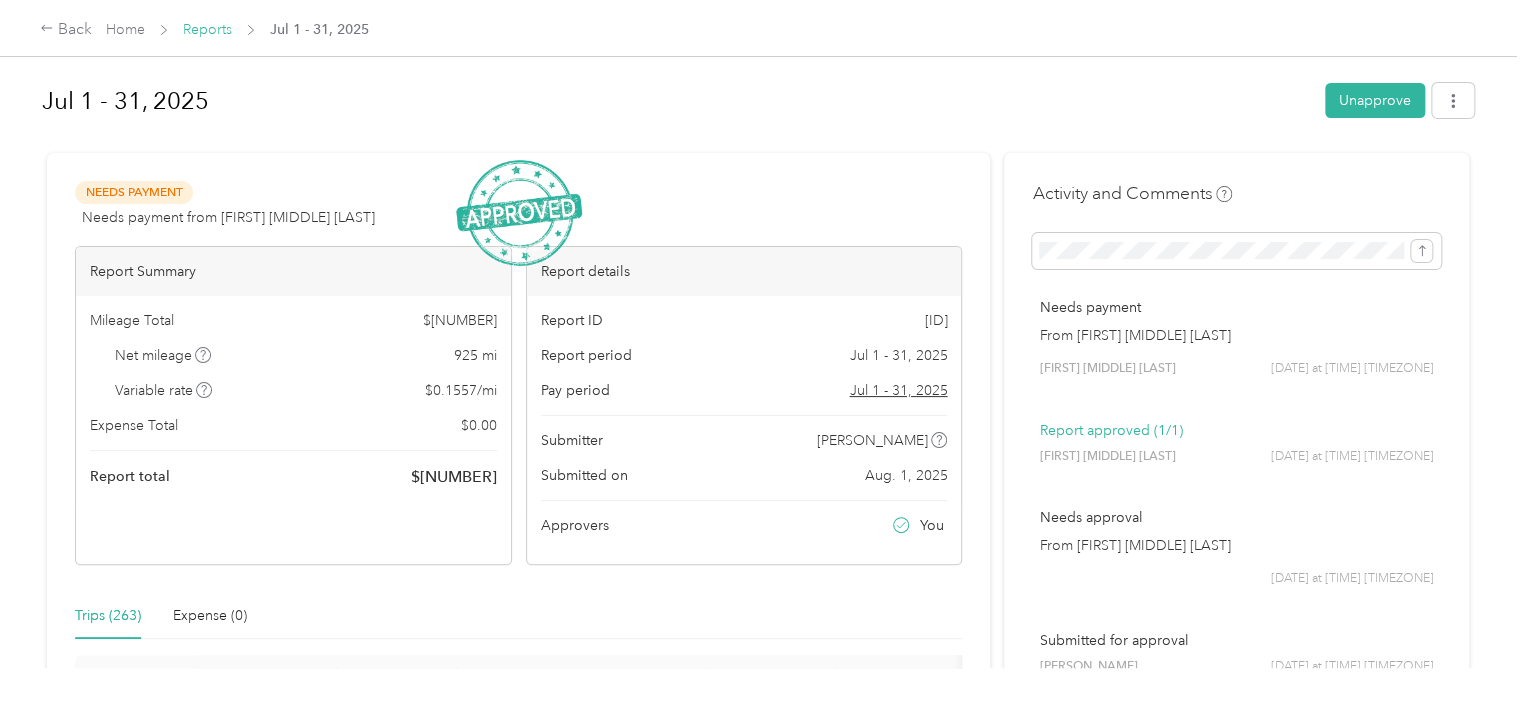 click on "Reports" at bounding box center (207, 29) 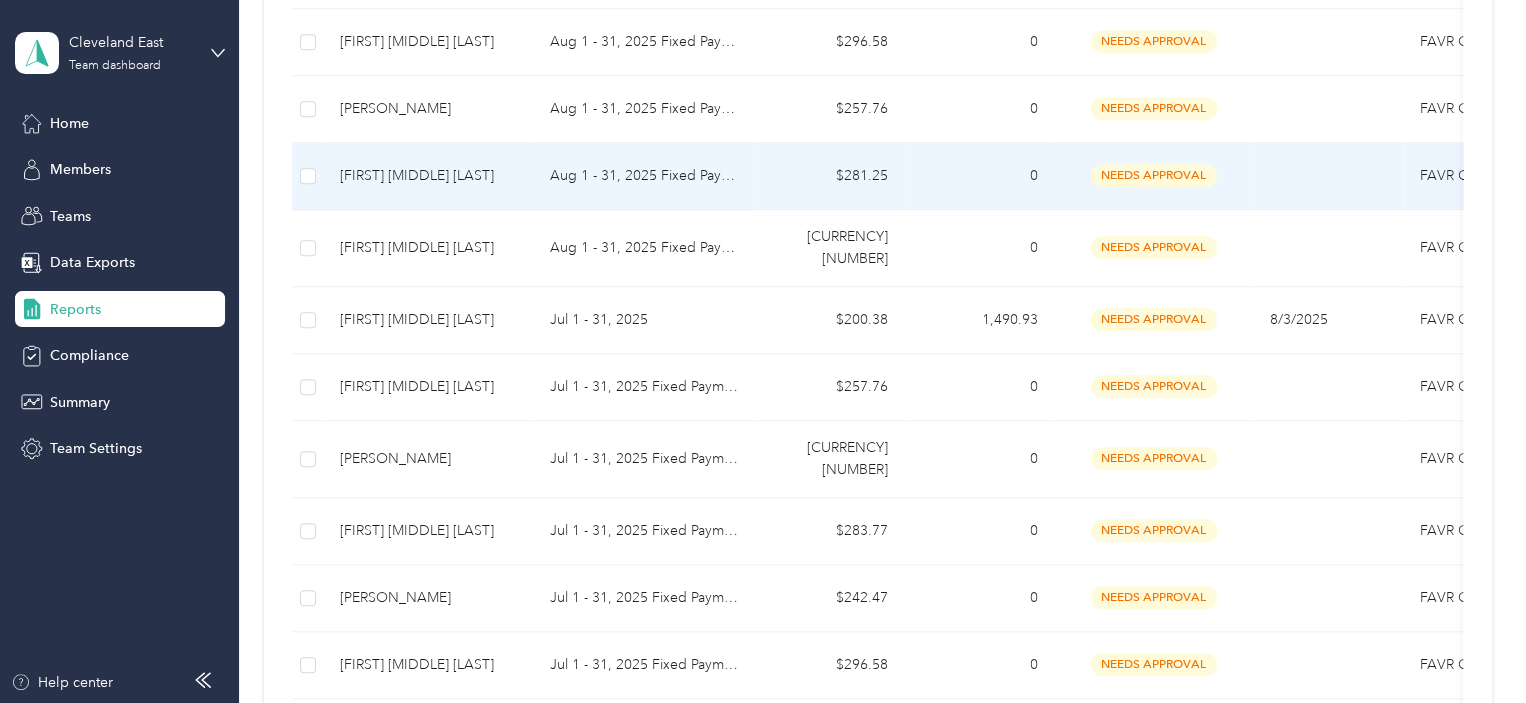 scroll, scrollTop: 800, scrollLeft: 0, axis: vertical 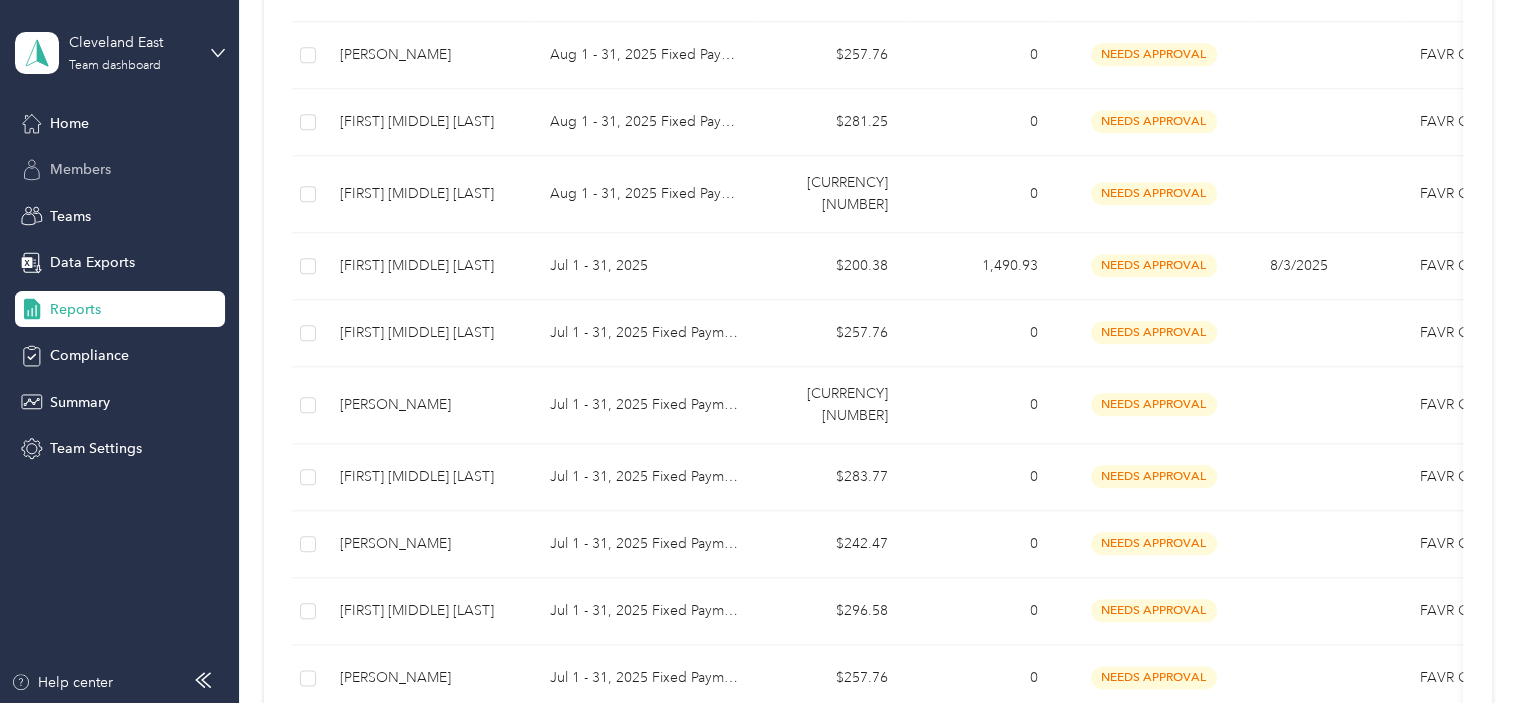 click on "Members" at bounding box center [80, 169] 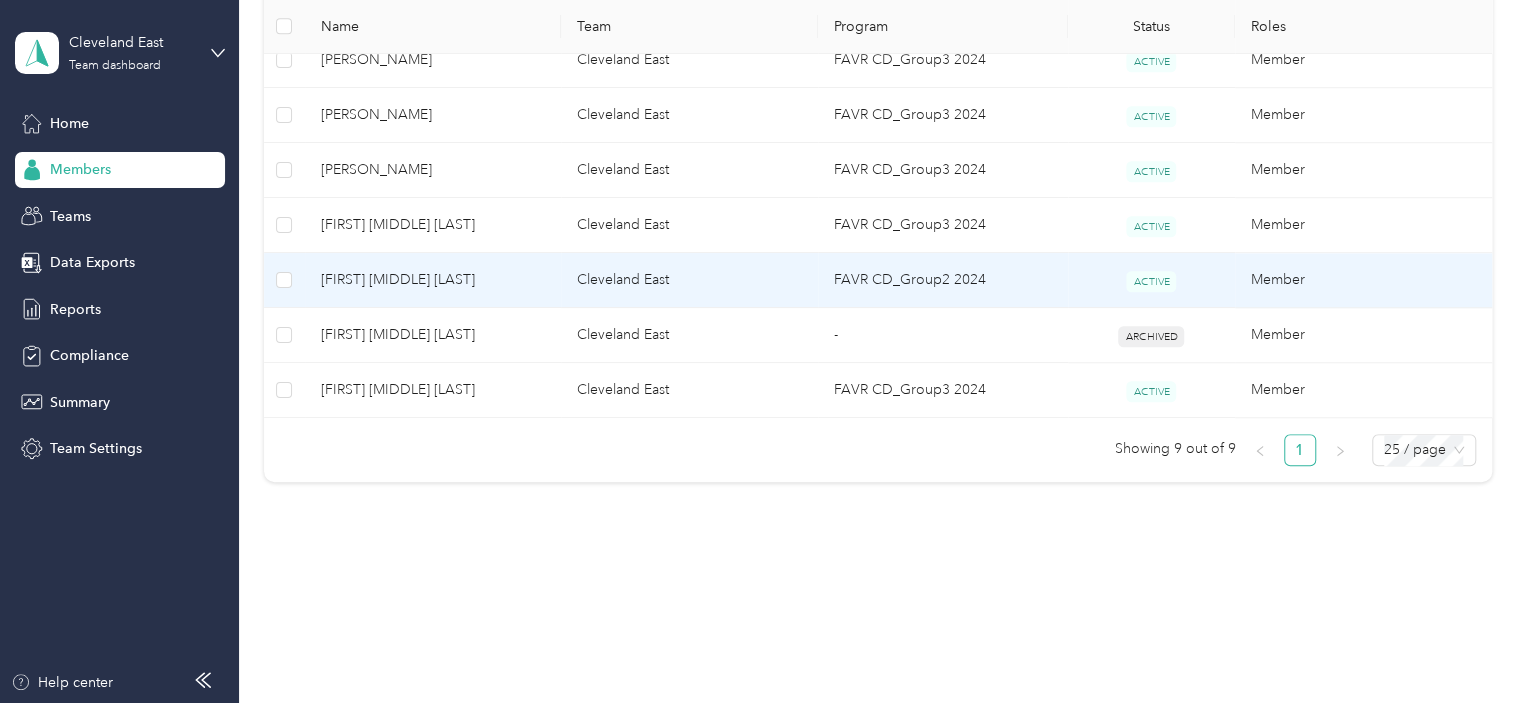 scroll, scrollTop: 564, scrollLeft: 0, axis: vertical 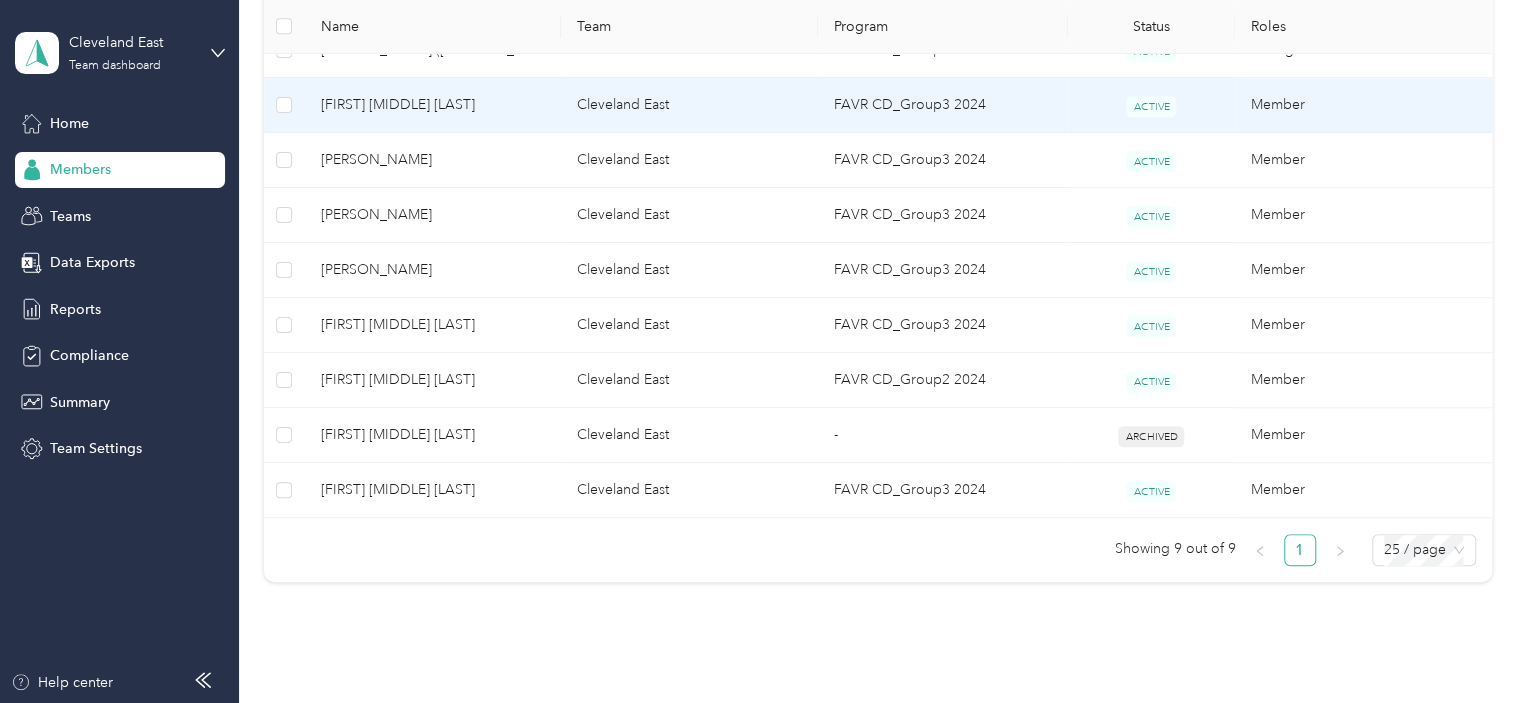 click on "Cleveland East" at bounding box center (689, 105) 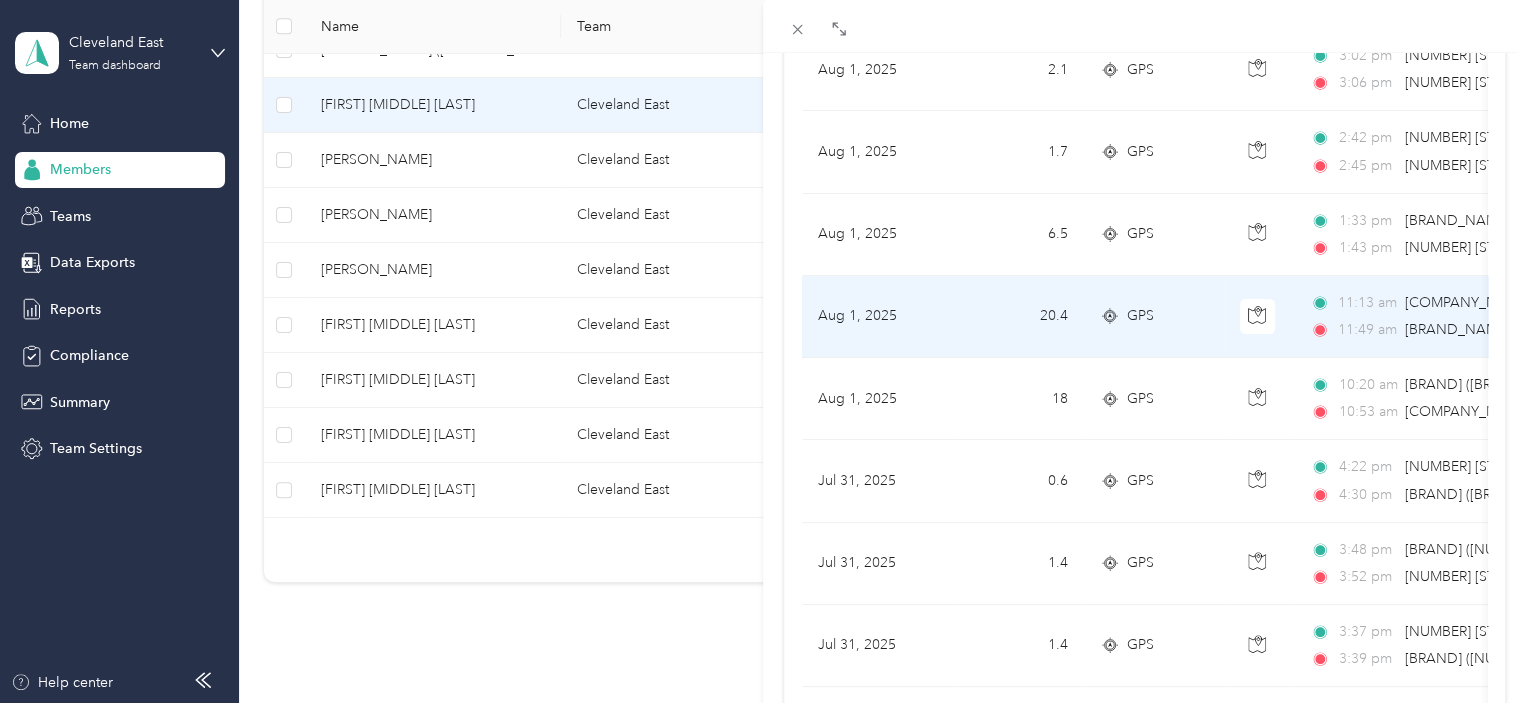 scroll, scrollTop: 200, scrollLeft: 0, axis: vertical 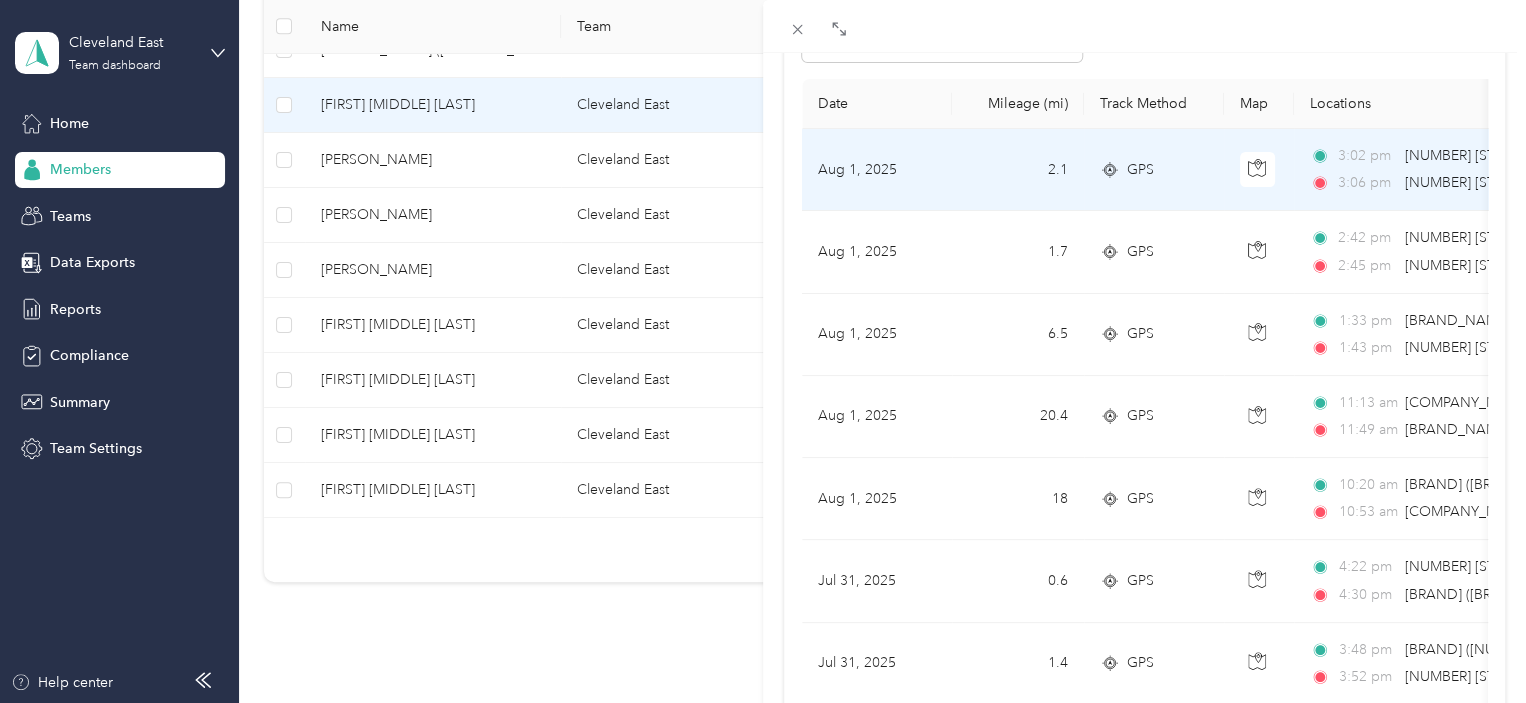 click on "GPS" at bounding box center [1154, 170] 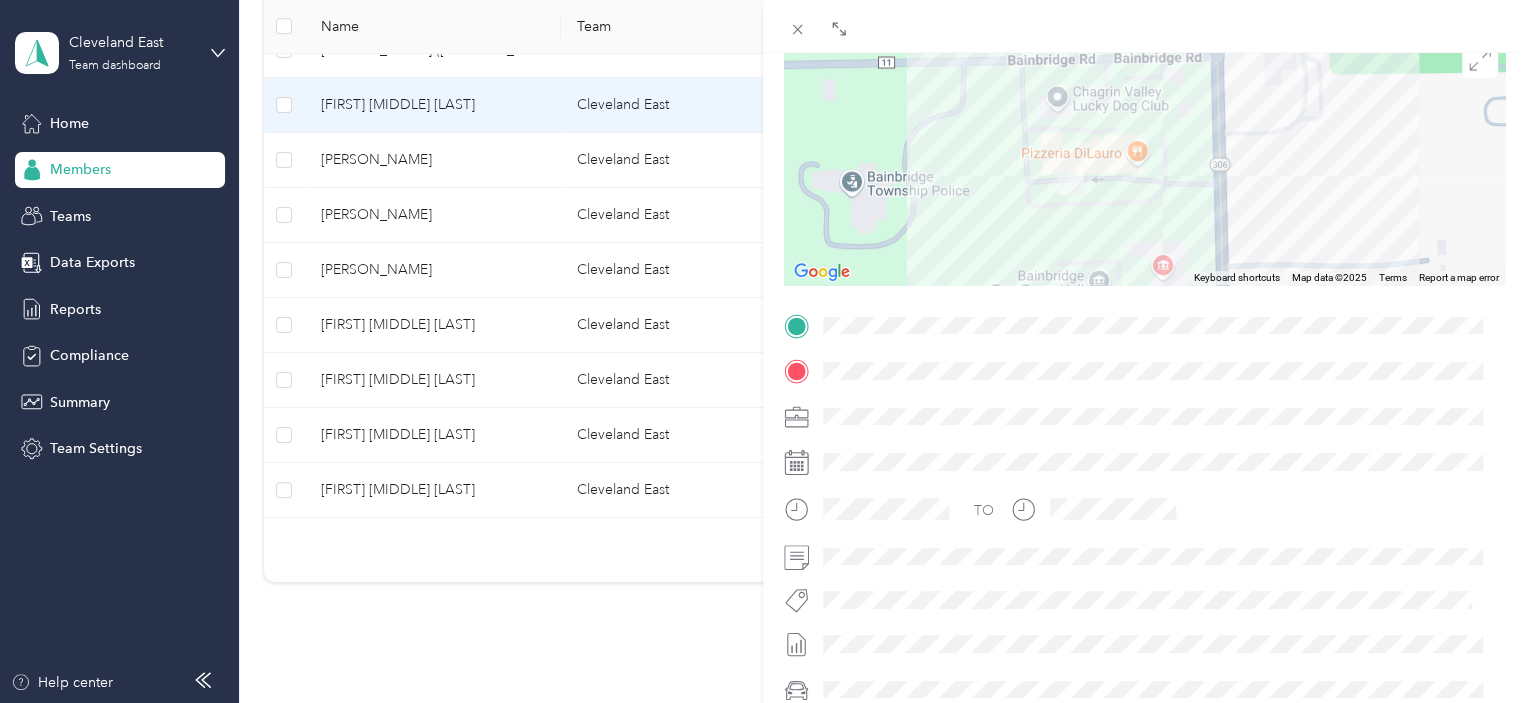 drag, startPoint x: 1096, startPoint y: 94, endPoint x: 1168, endPoint y: 131, distance: 80.9506 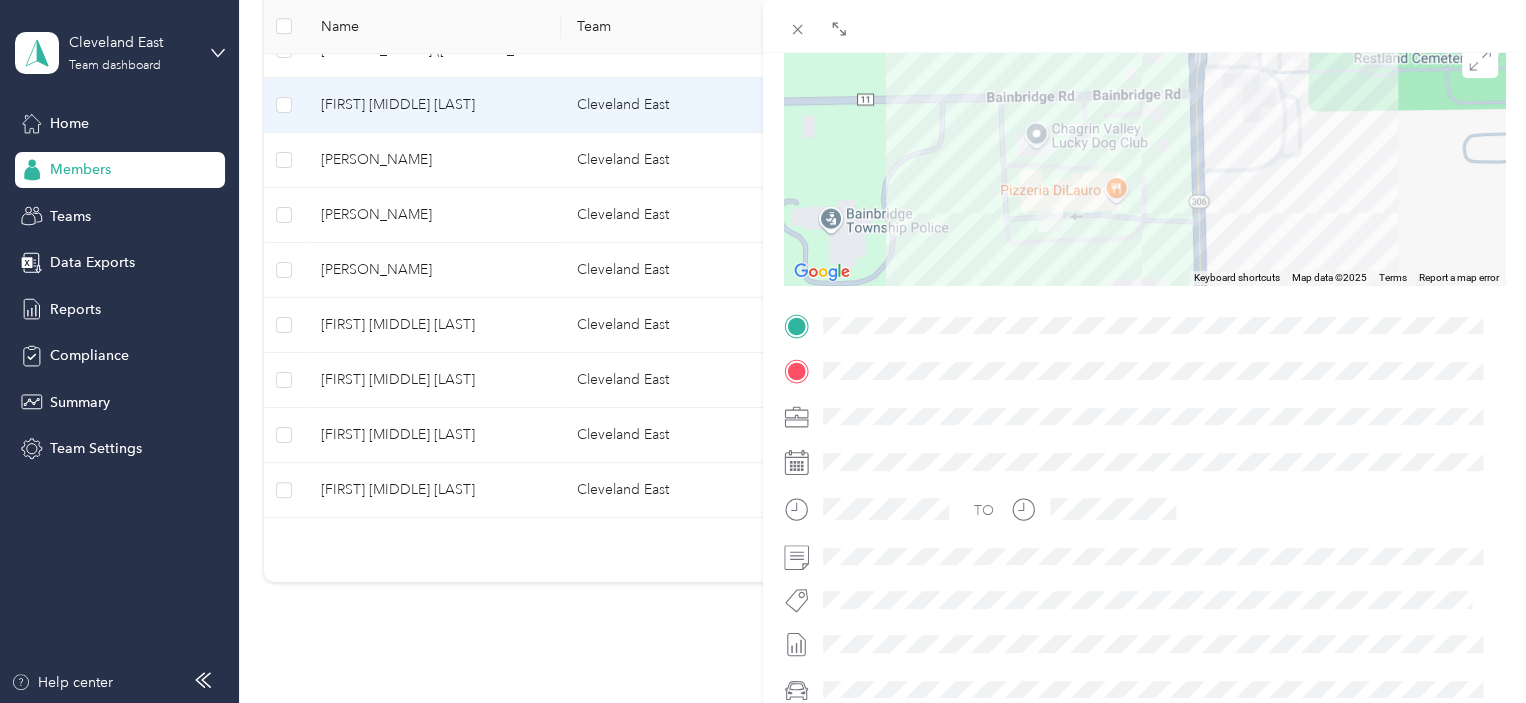 drag, startPoint x: 1185, startPoint y: 122, endPoint x: 1164, endPoint y: 163, distance: 46.06517 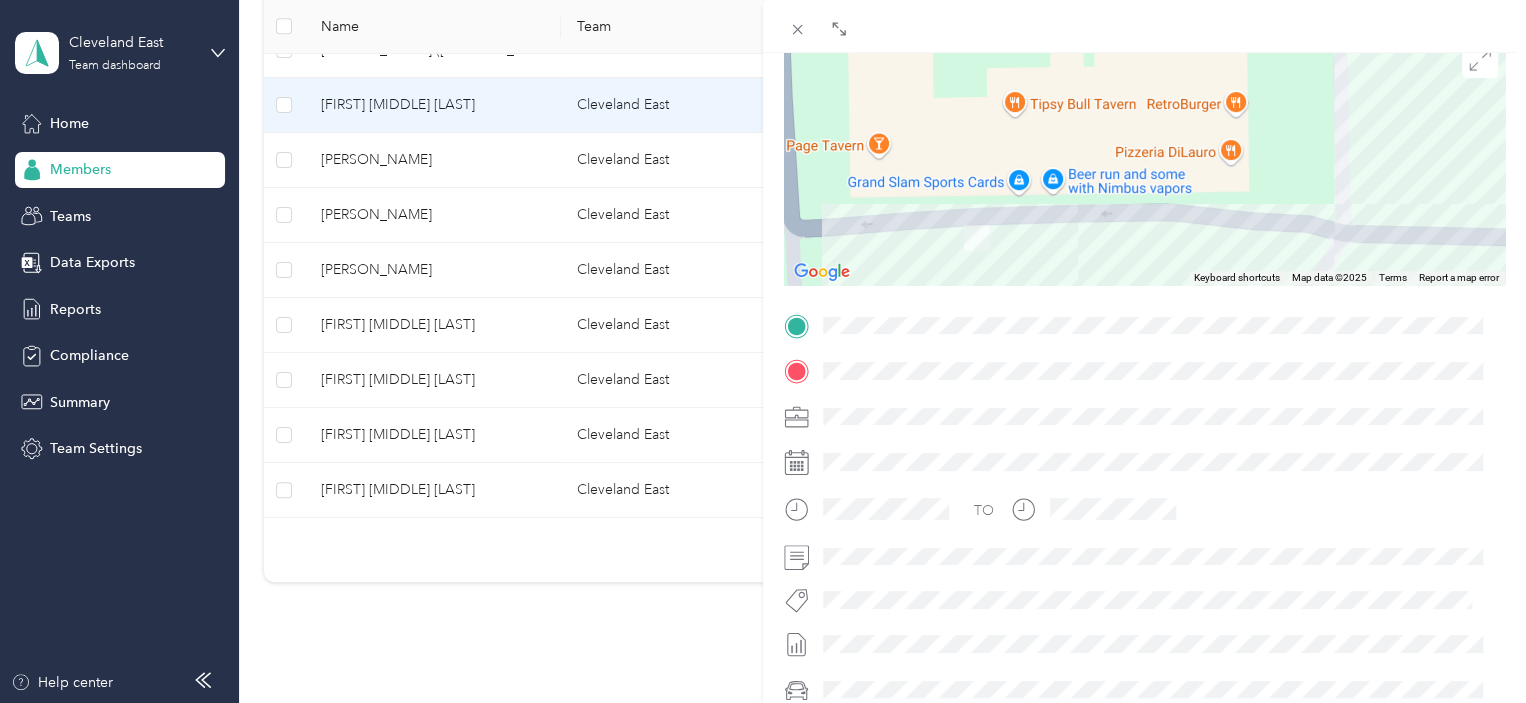 drag, startPoint x: 1198, startPoint y: 200, endPoint x: 1246, endPoint y: 179, distance: 52.392746 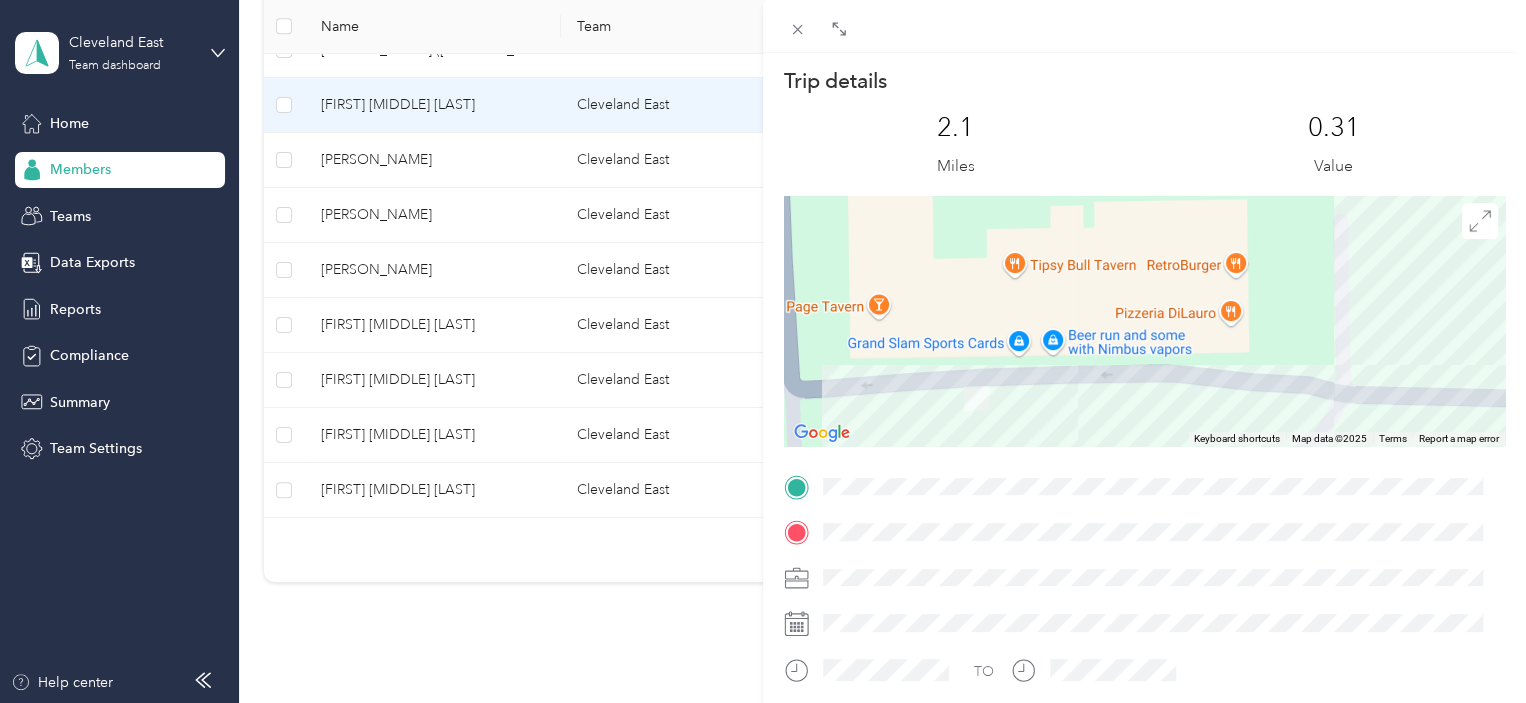 scroll, scrollTop: 0, scrollLeft: 0, axis: both 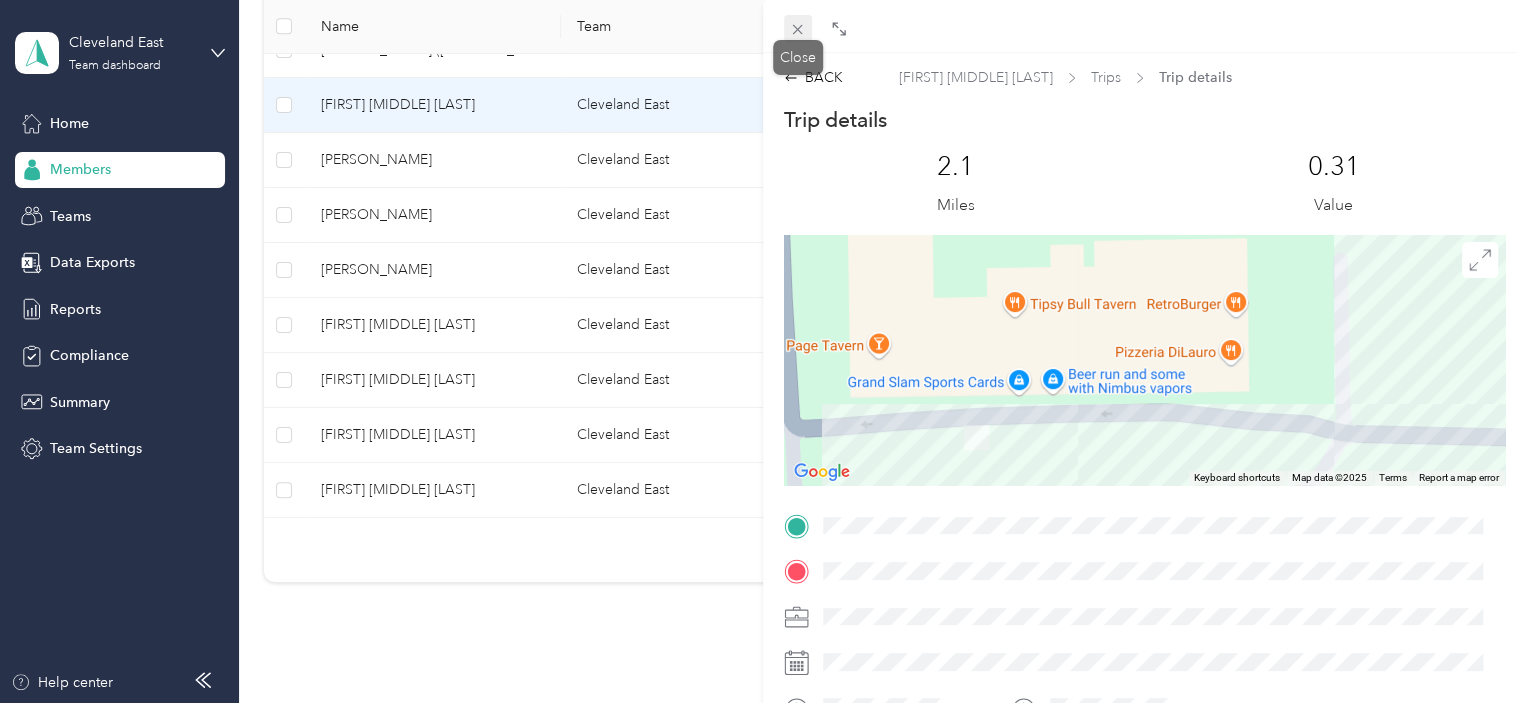 click 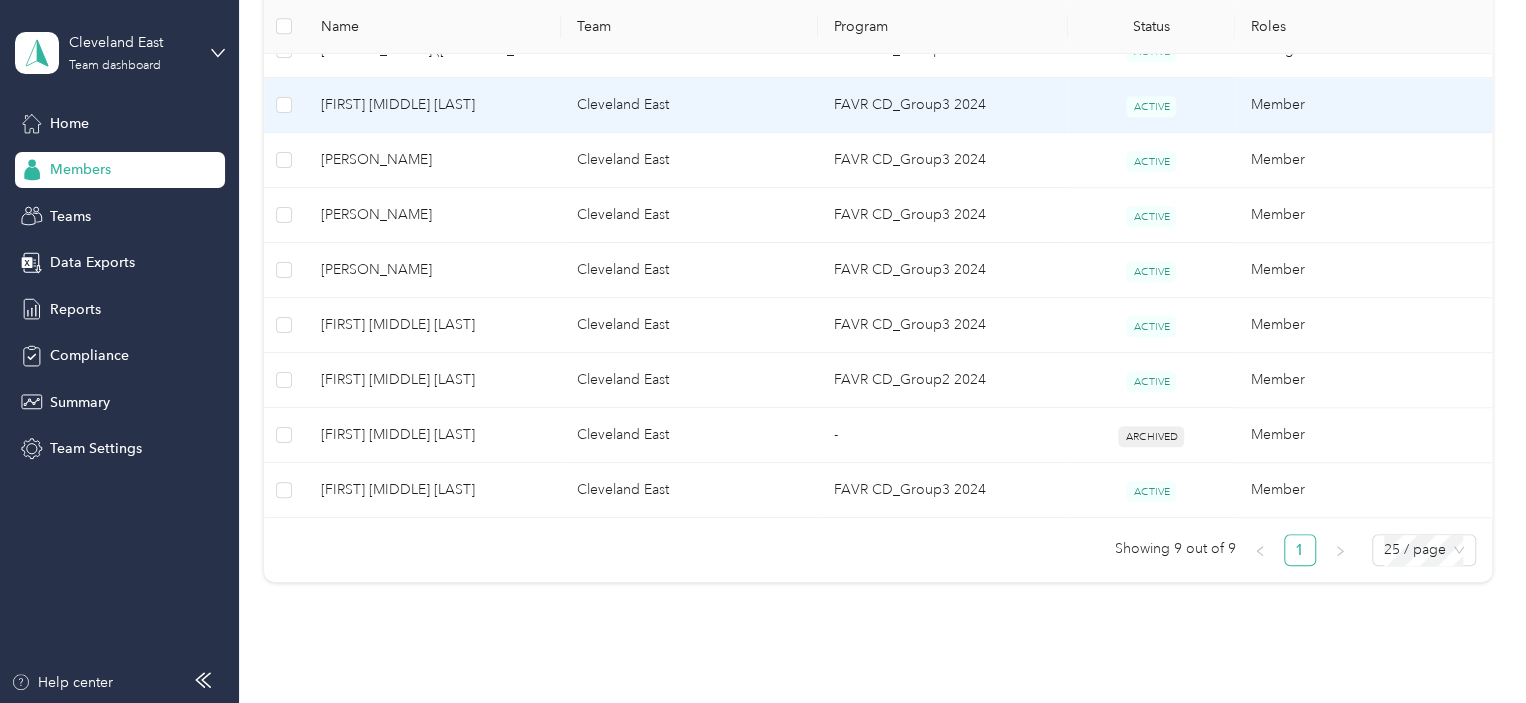 click on "Cleveland East" at bounding box center [689, 105] 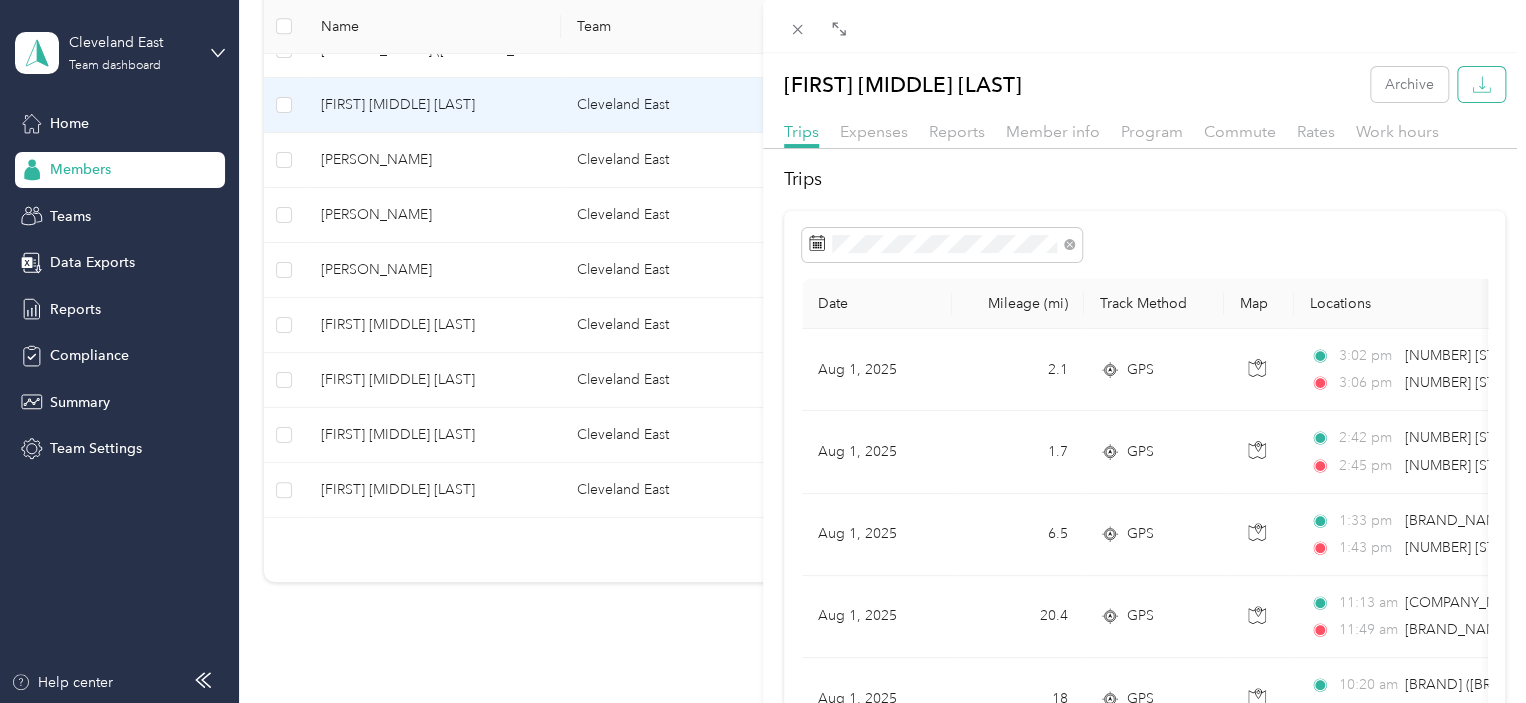 click 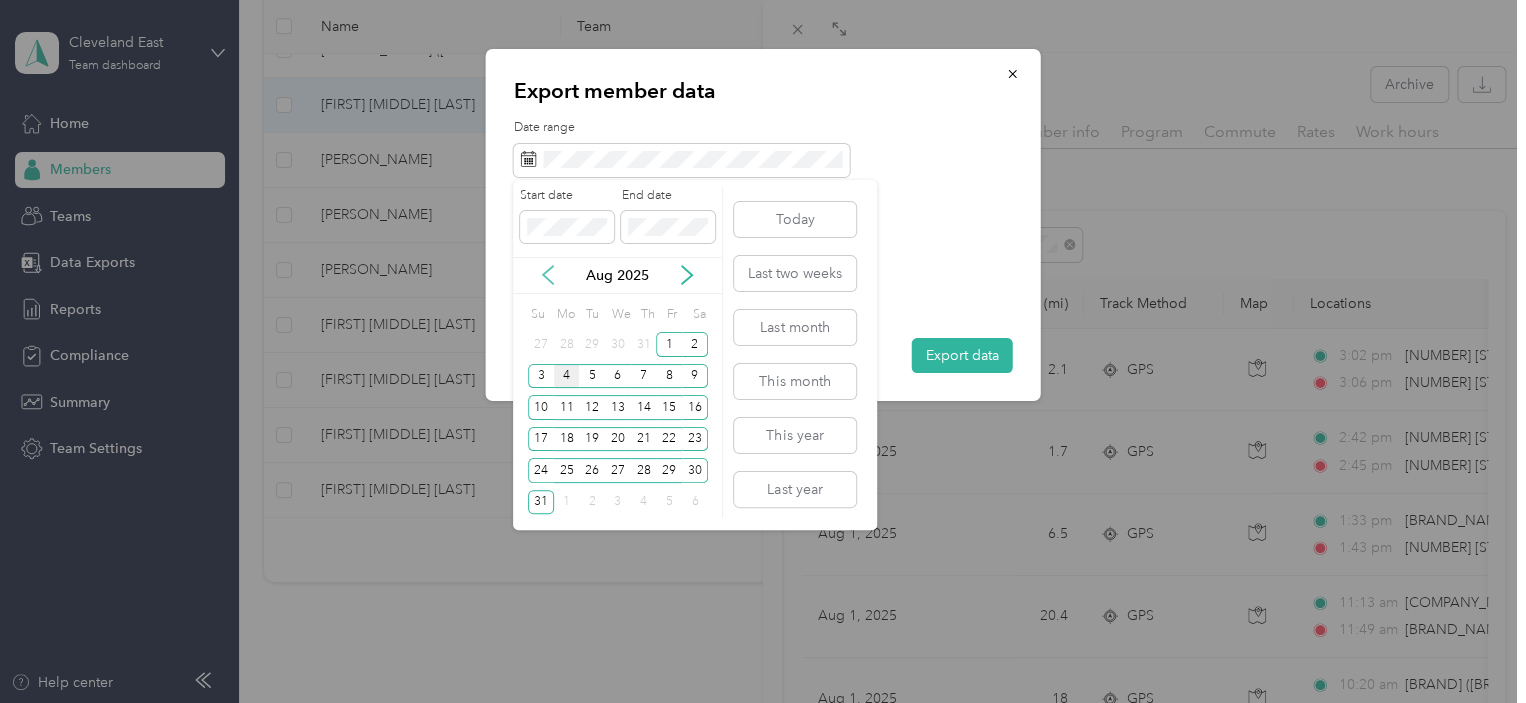 click 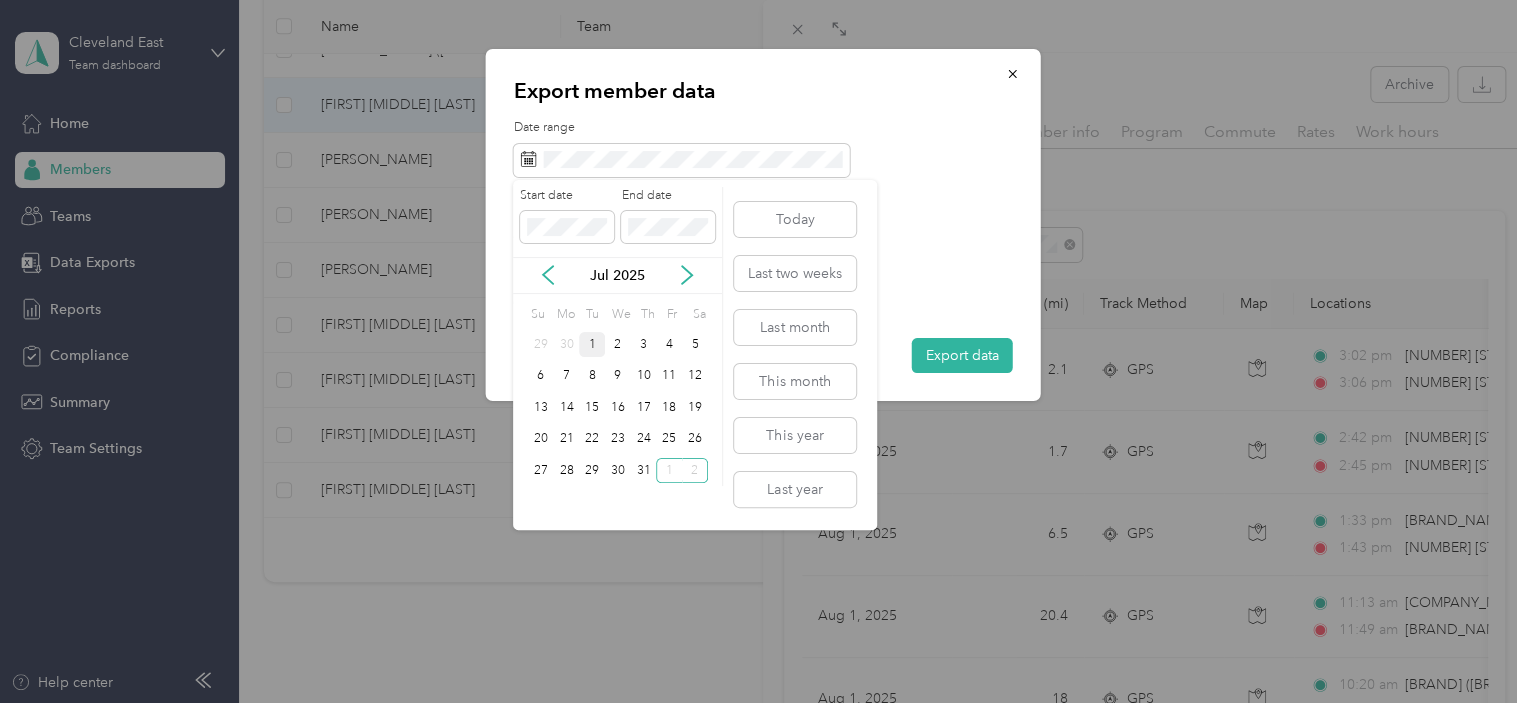 click on "1" at bounding box center [592, 344] 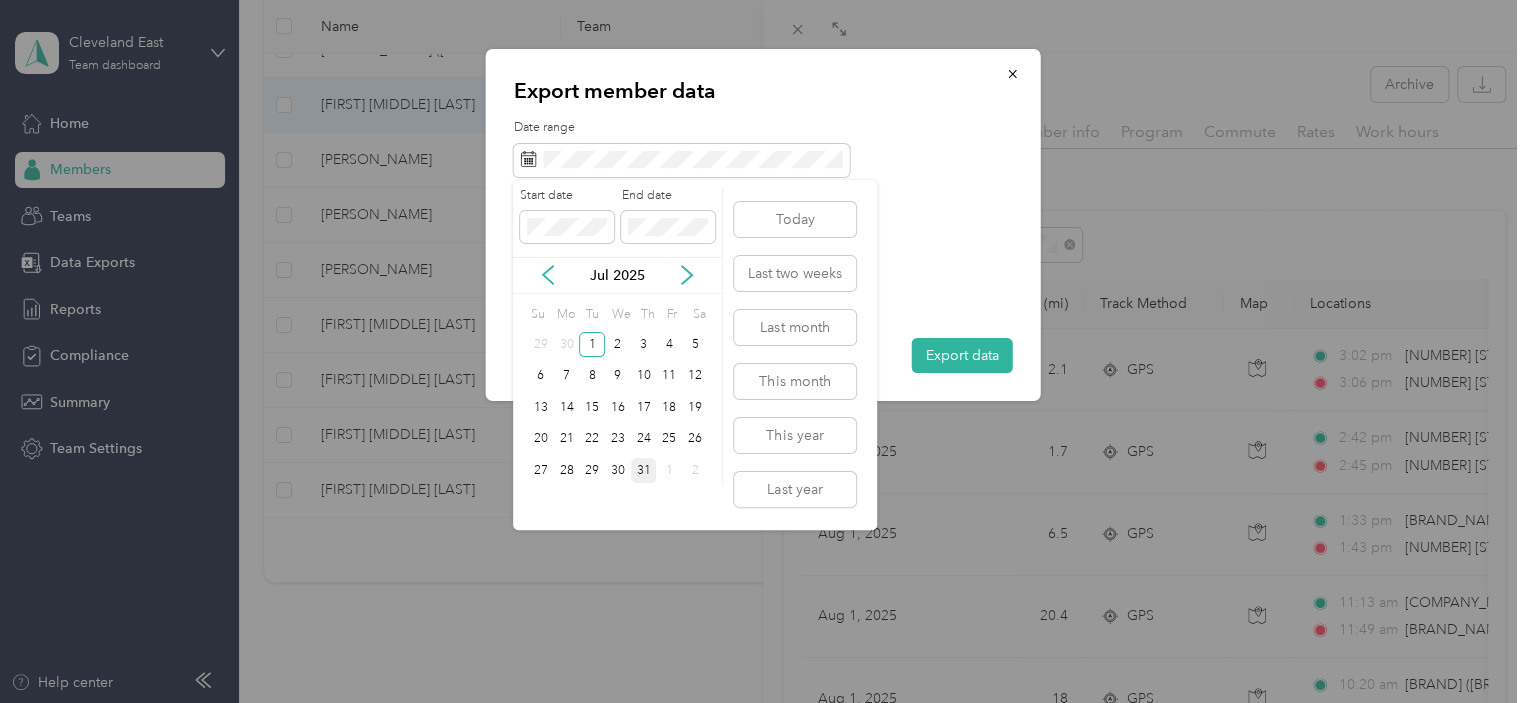 click on "31" at bounding box center [644, 470] 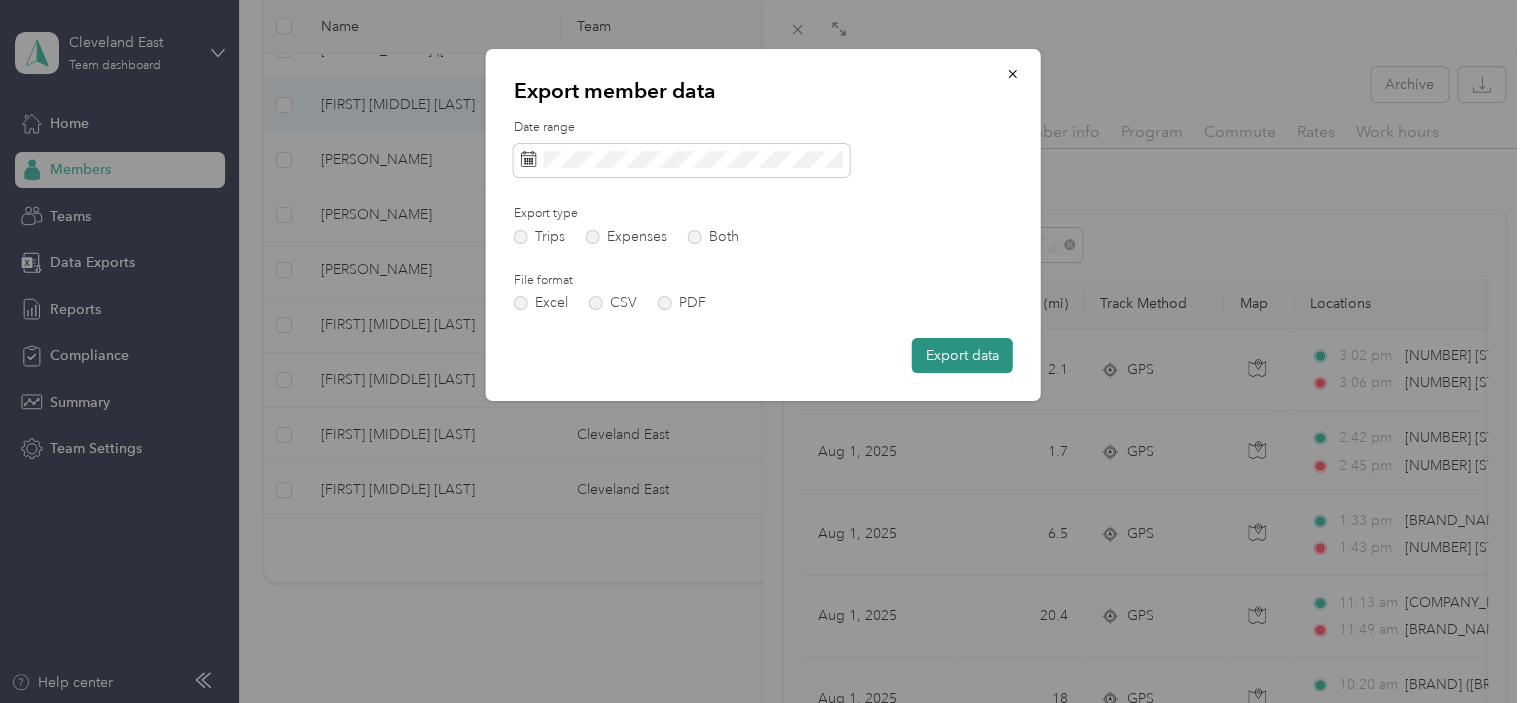 click on "Export data" at bounding box center [962, 355] 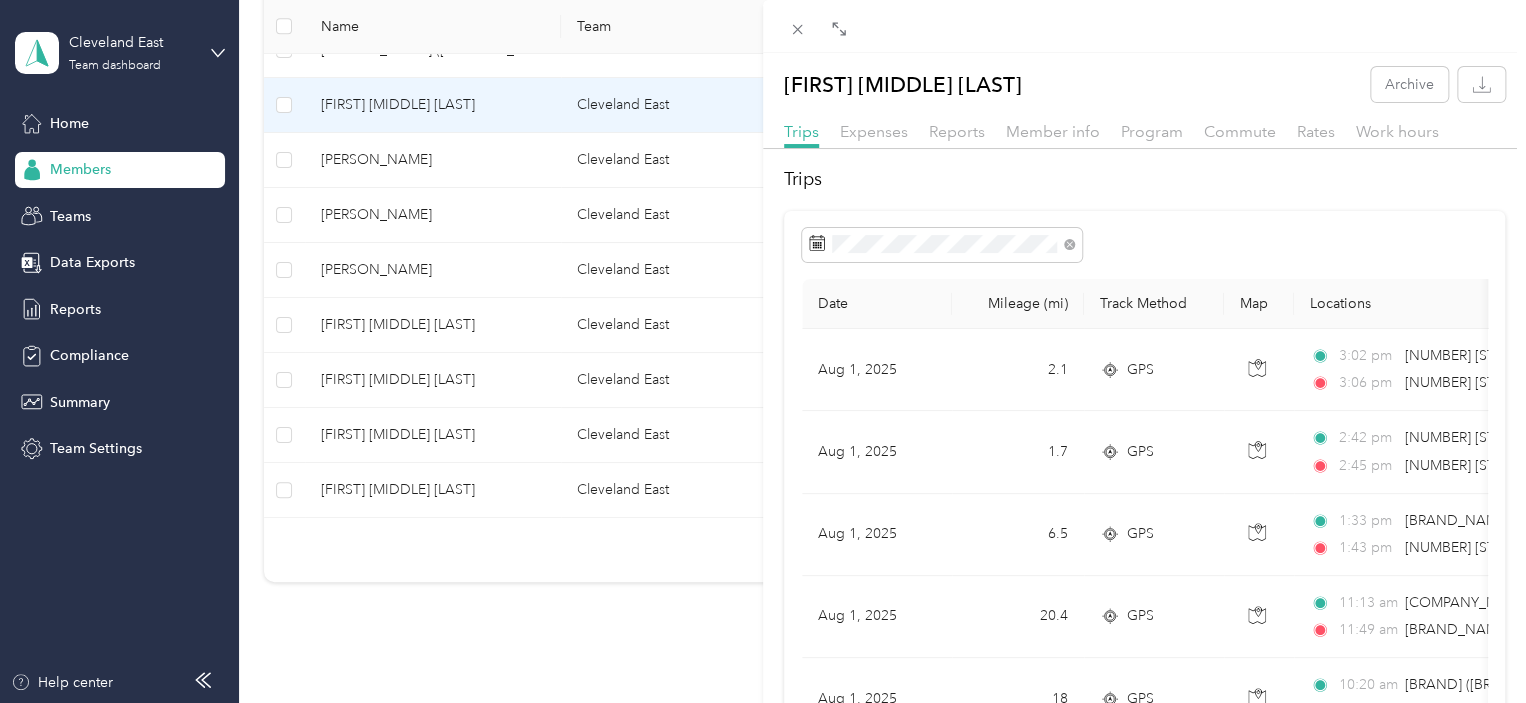 drag, startPoint x: 884, startPoint y: 192, endPoint x: 953, endPoint y: 172, distance: 71.8401 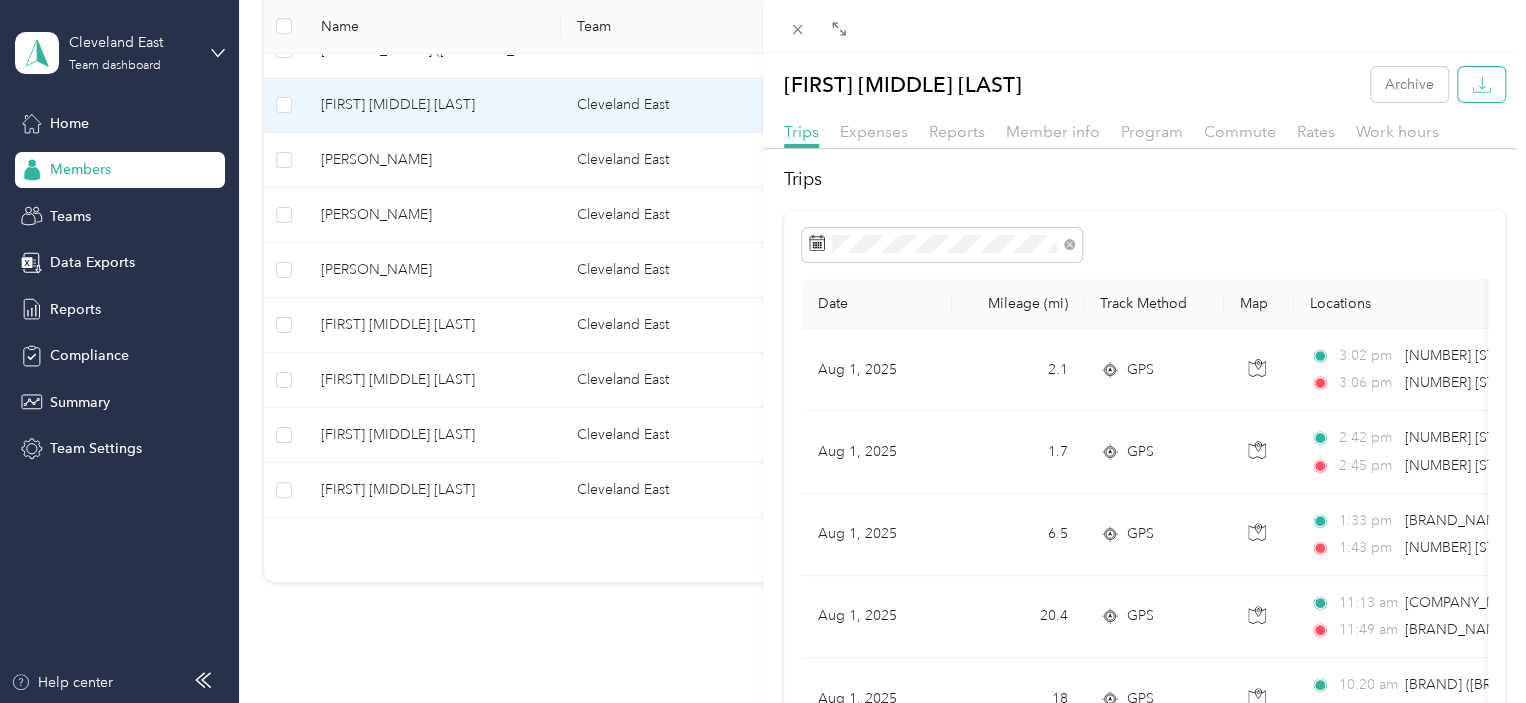 click 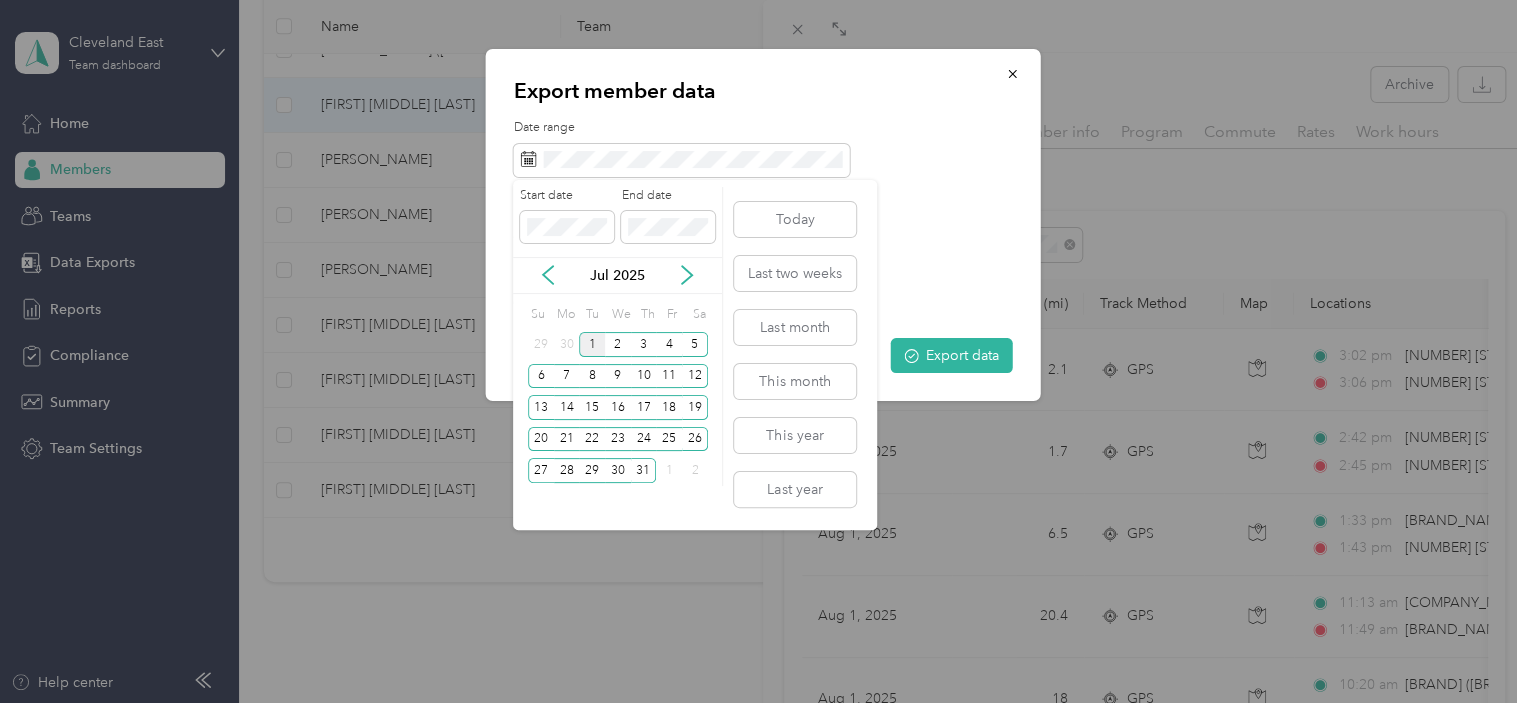 click on "1" at bounding box center (592, 344) 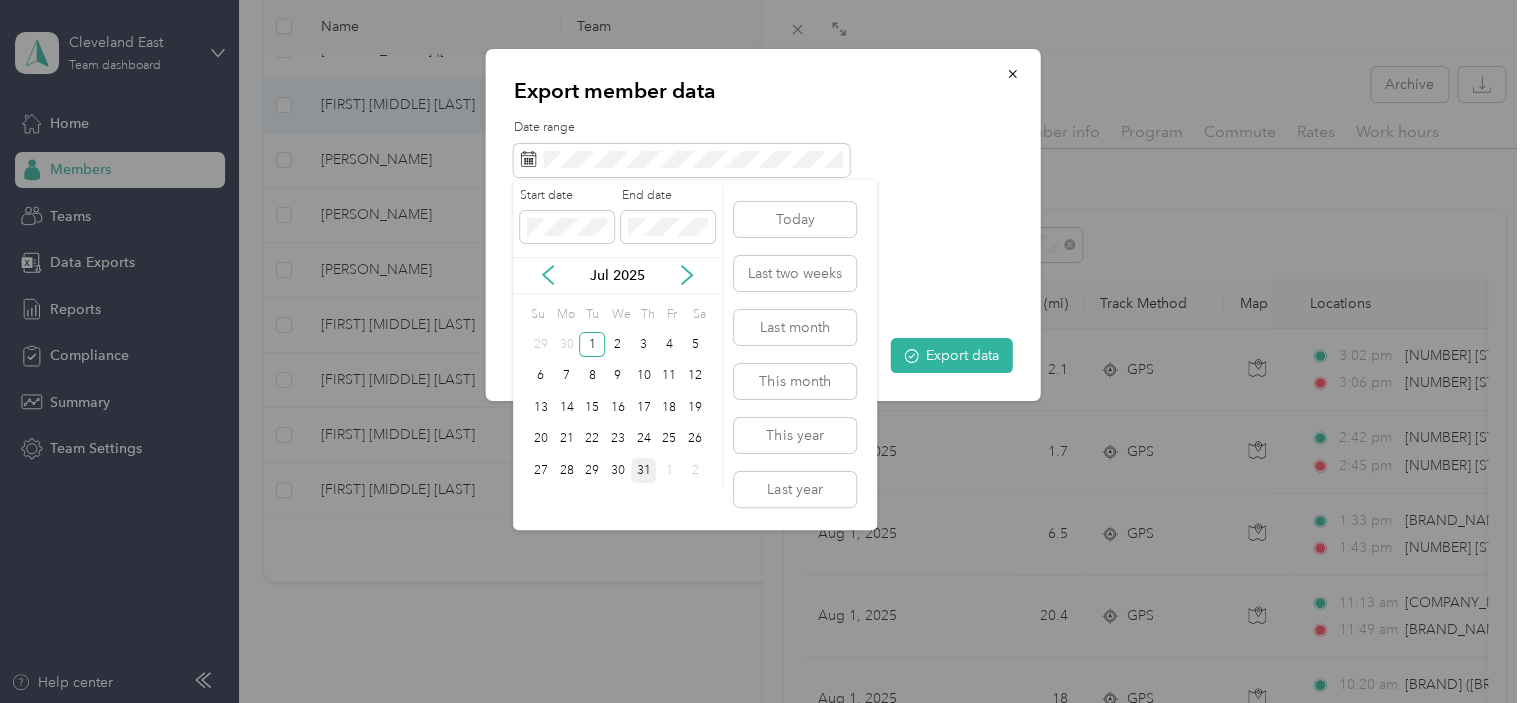 click on "31" at bounding box center [644, 470] 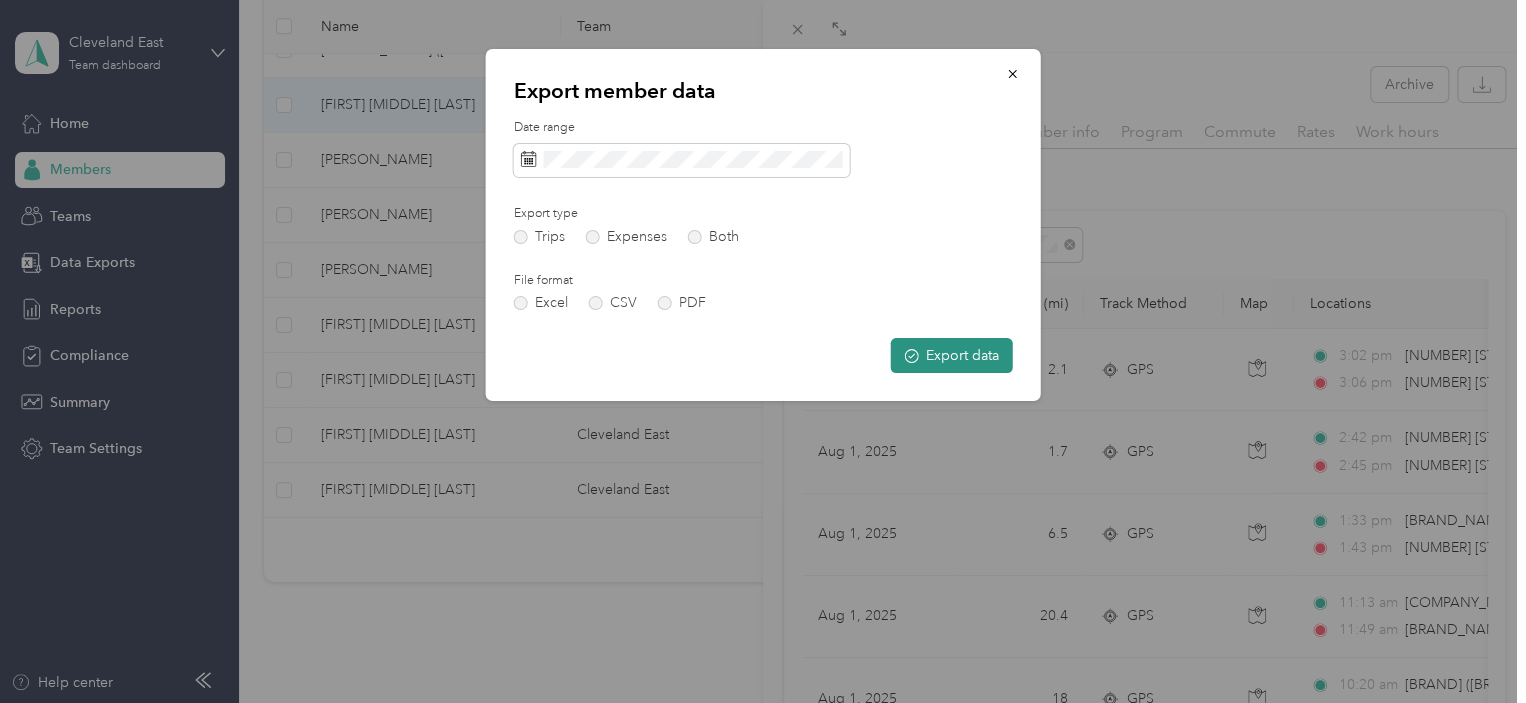 click on "Export data" at bounding box center (952, 355) 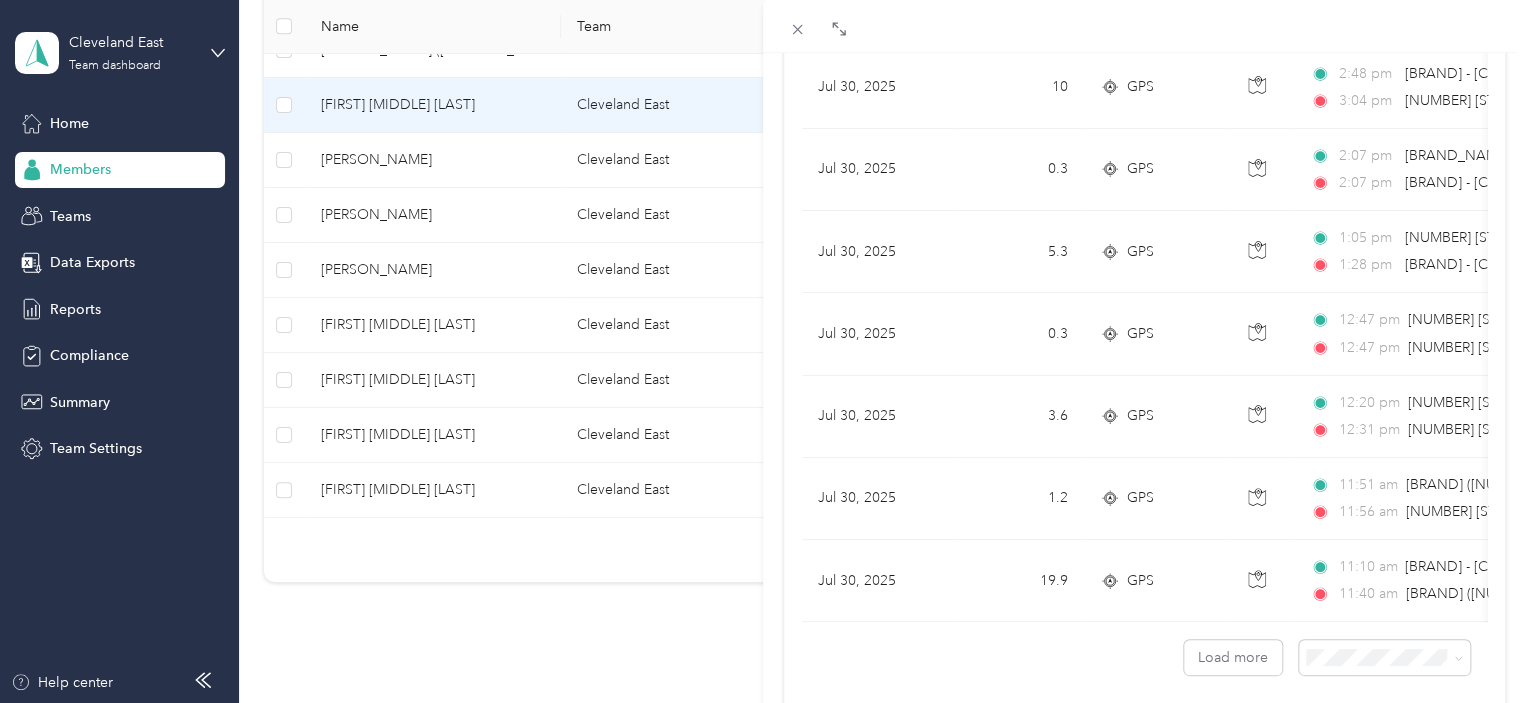 scroll, scrollTop: 1847, scrollLeft: 0, axis: vertical 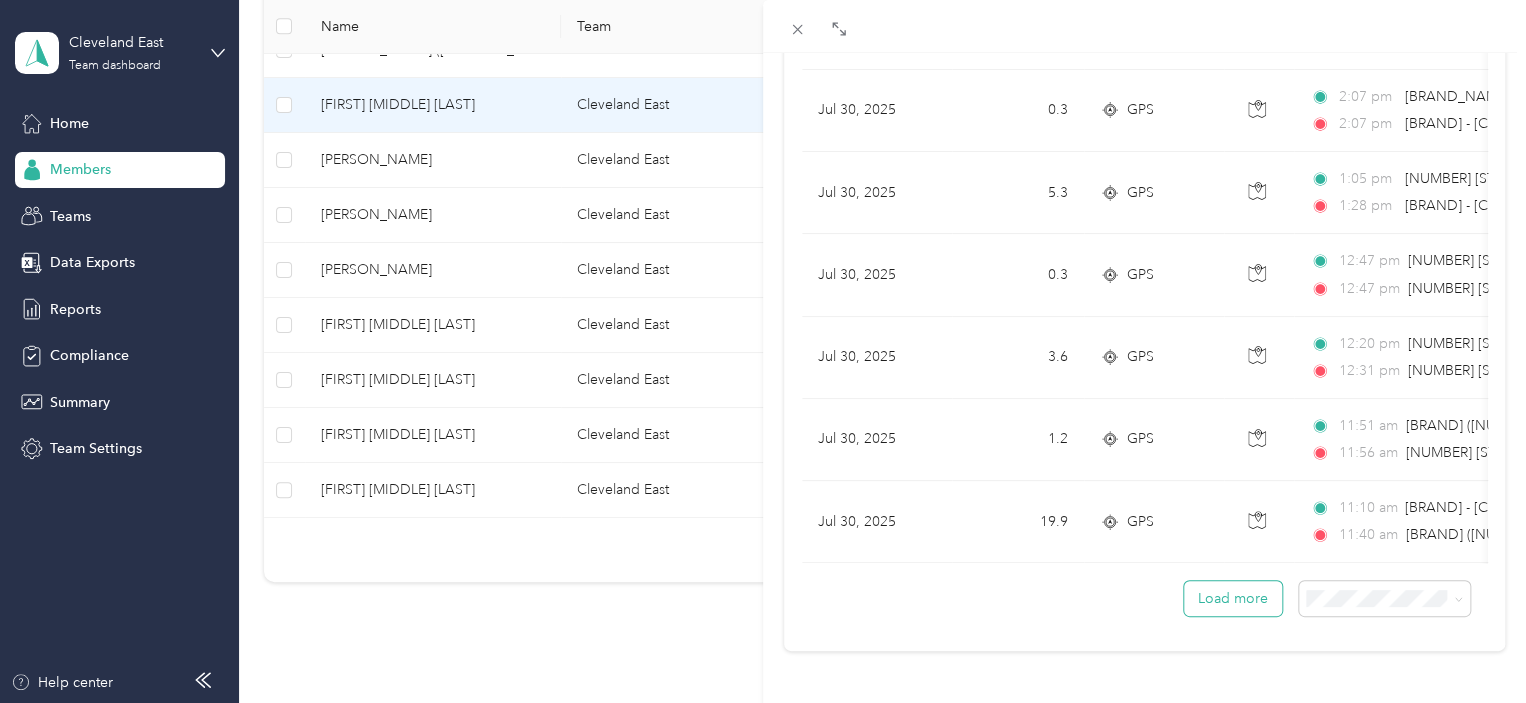 click on "Load more" at bounding box center (1233, 598) 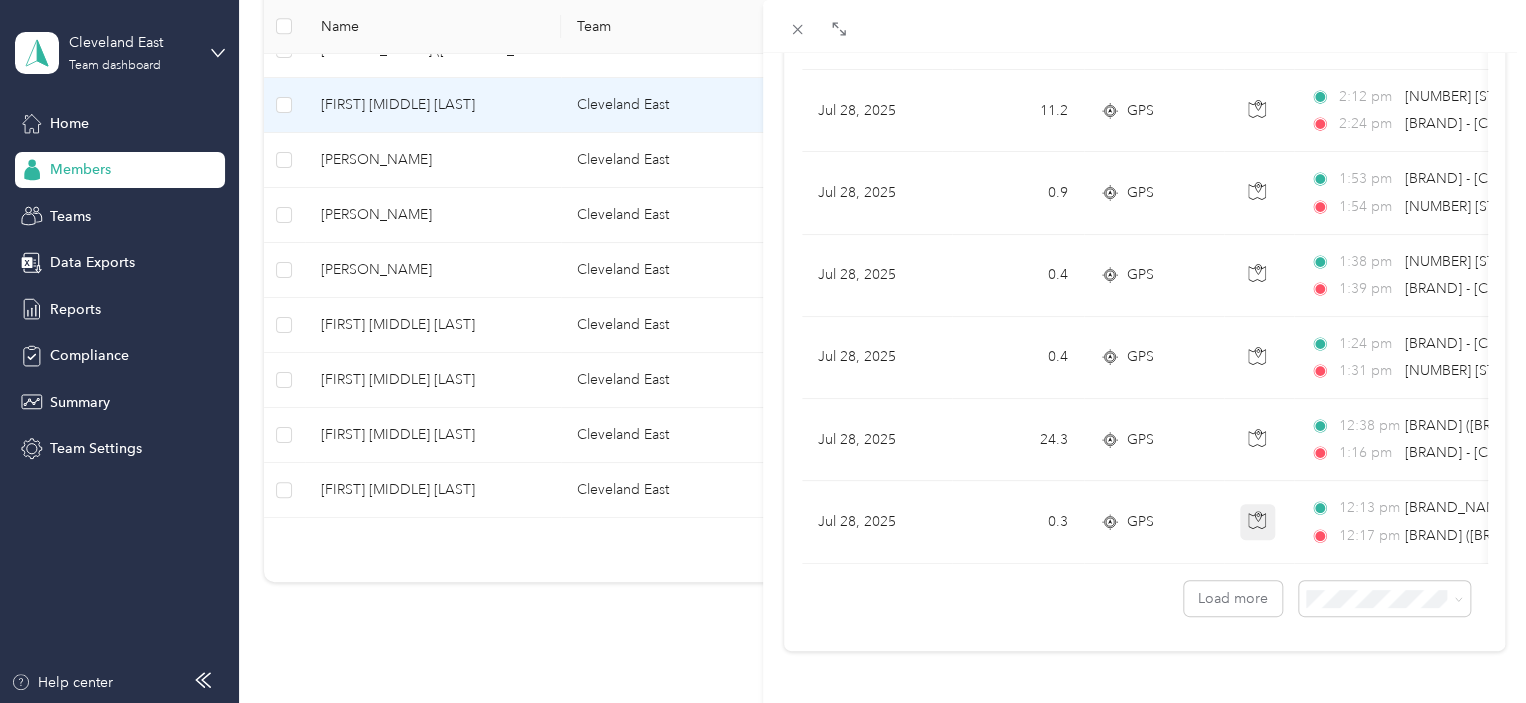 scroll, scrollTop: 3898, scrollLeft: 0, axis: vertical 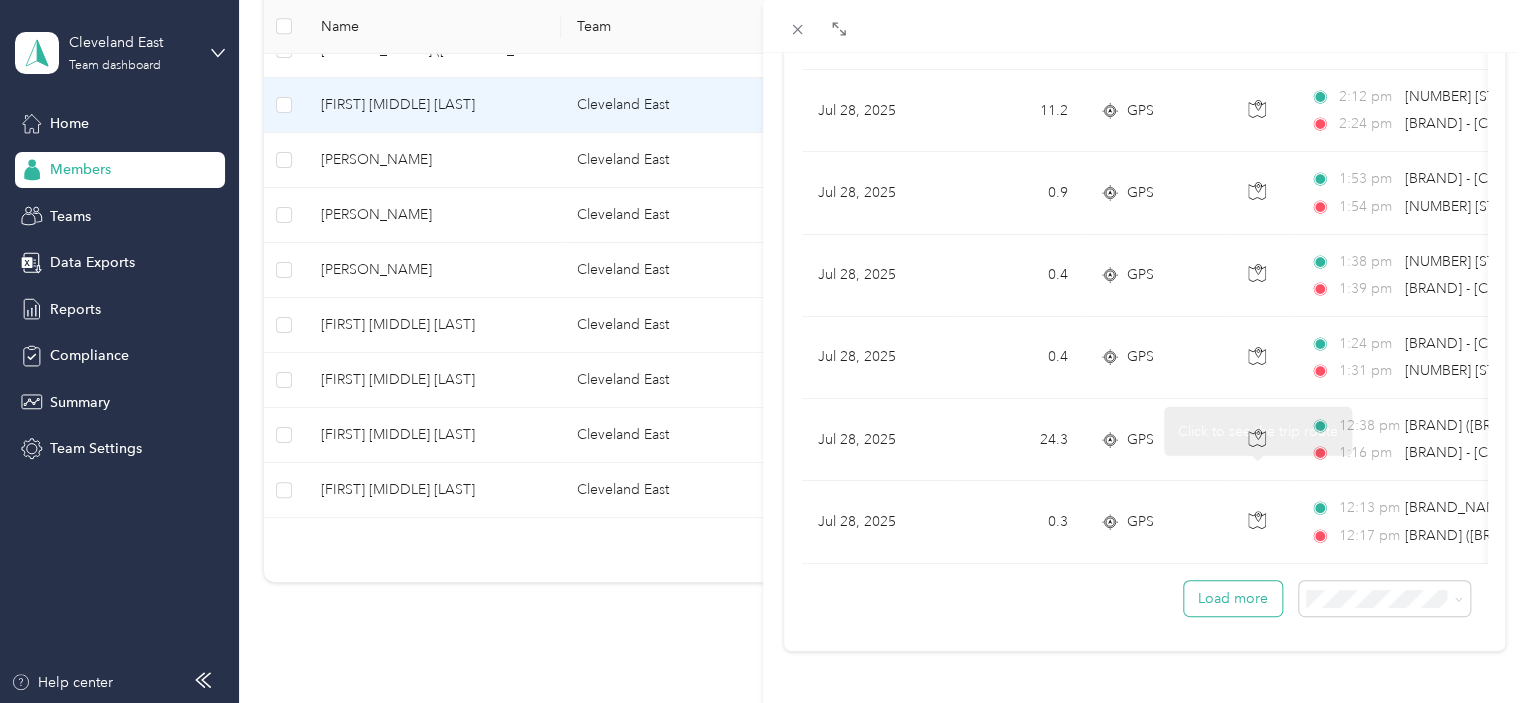 click on "Load more" at bounding box center (1233, 598) 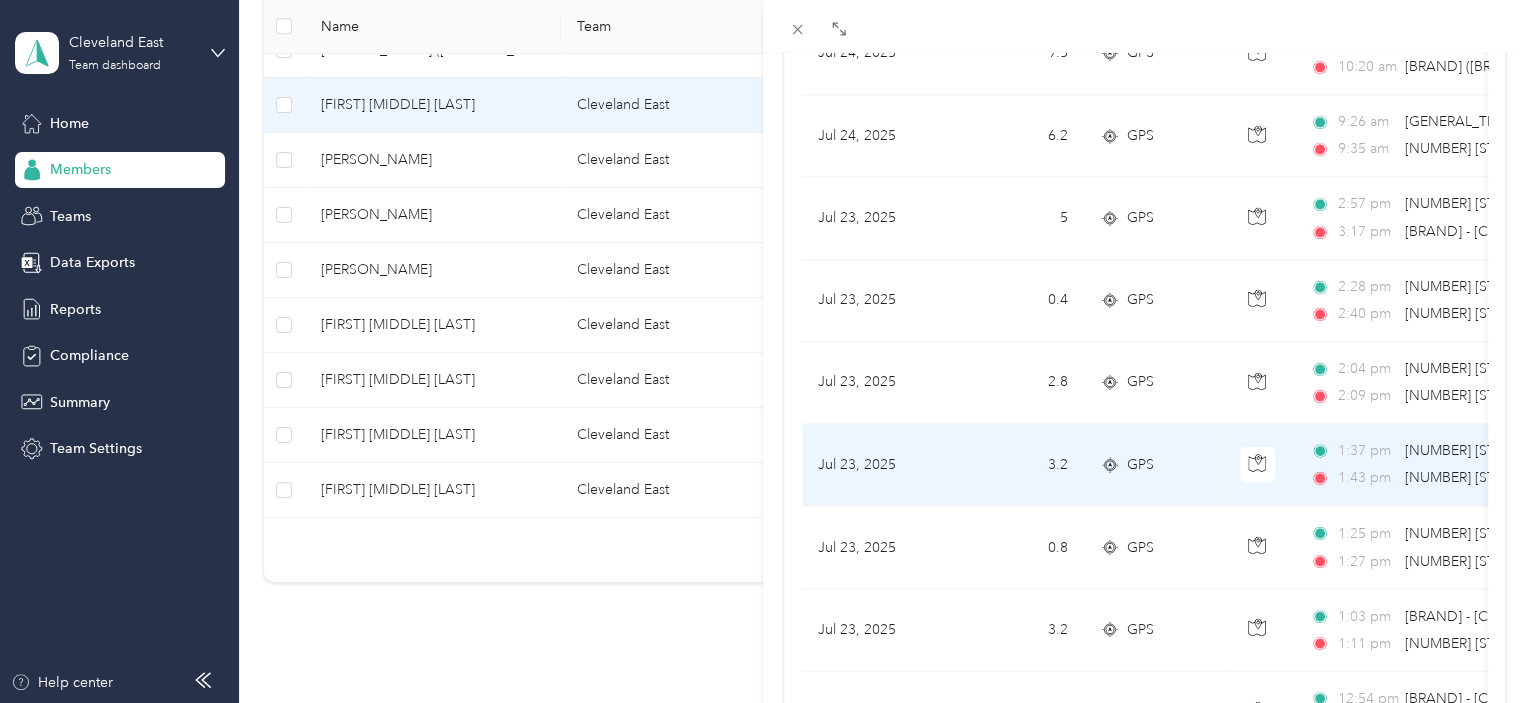 scroll, scrollTop: 5949, scrollLeft: 0, axis: vertical 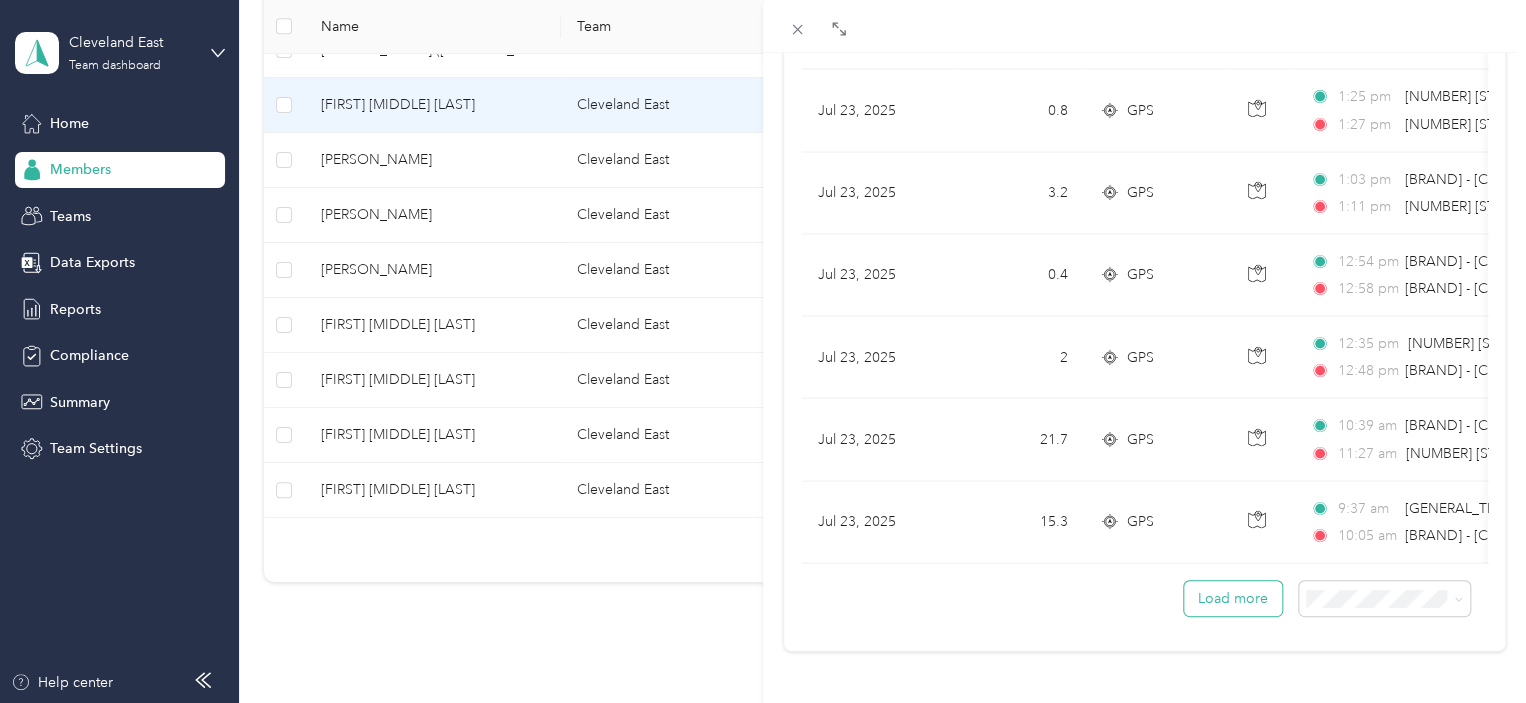 click on "Load more" at bounding box center [1233, 598] 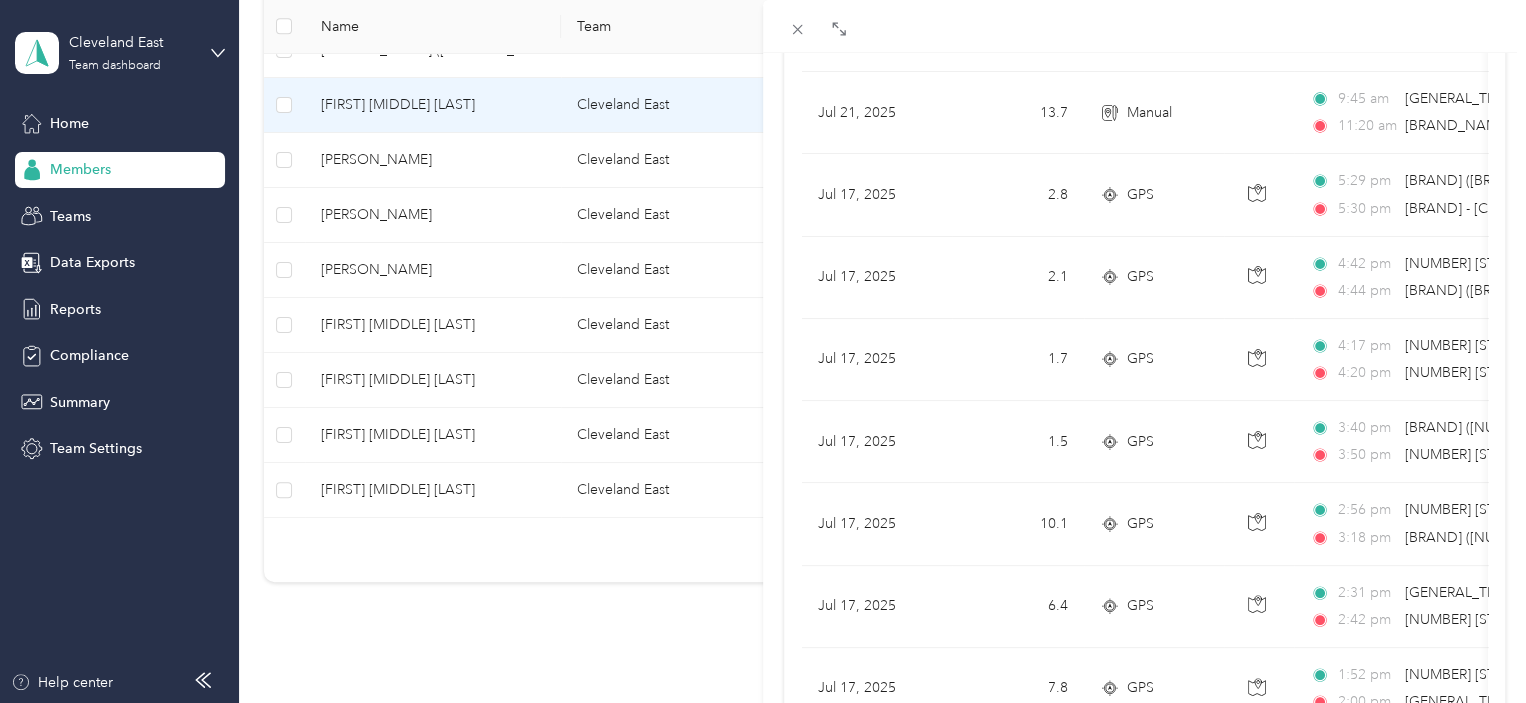 scroll, scrollTop: 8000, scrollLeft: 0, axis: vertical 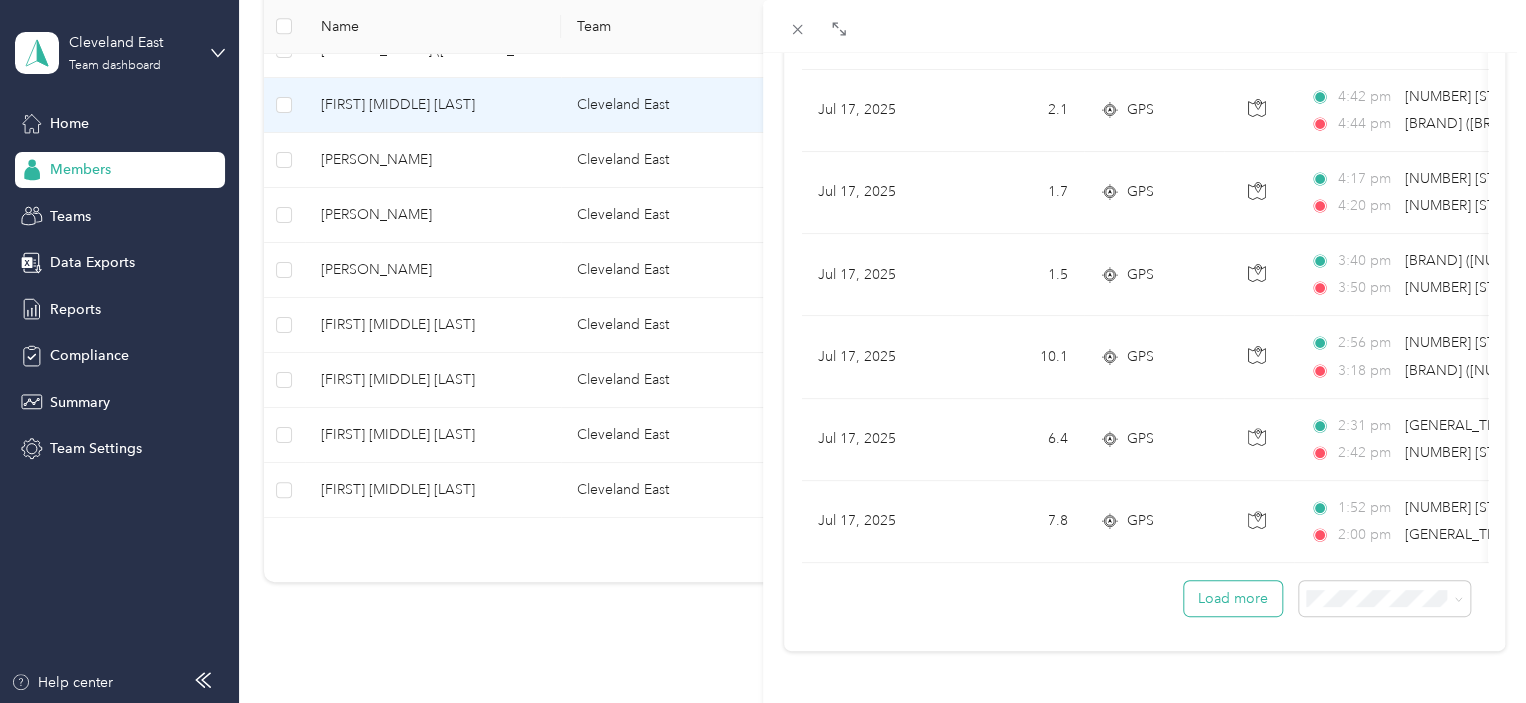 click on "Load more" at bounding box center (1233, 598) 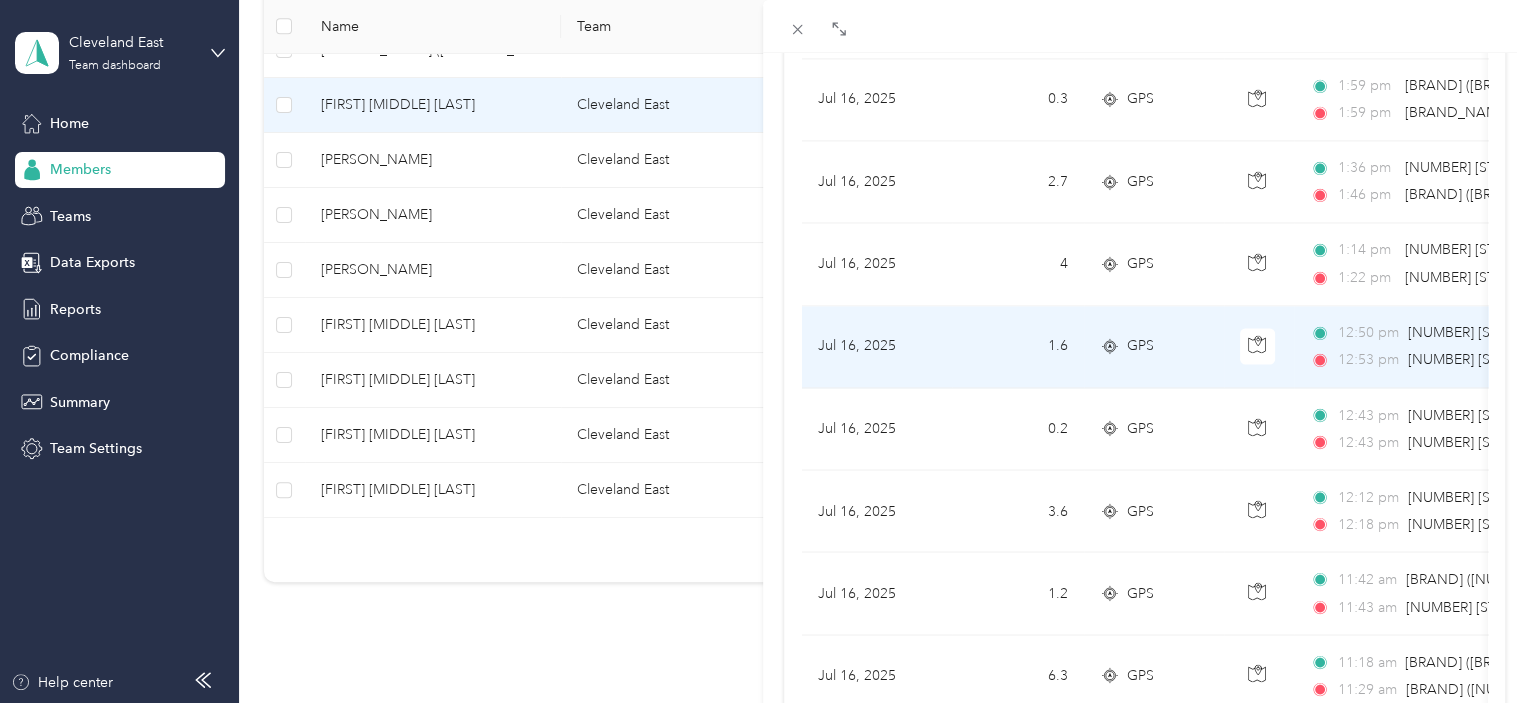 scroll, scrollTop: 10000, scrollLeft: 0, axis: vertical 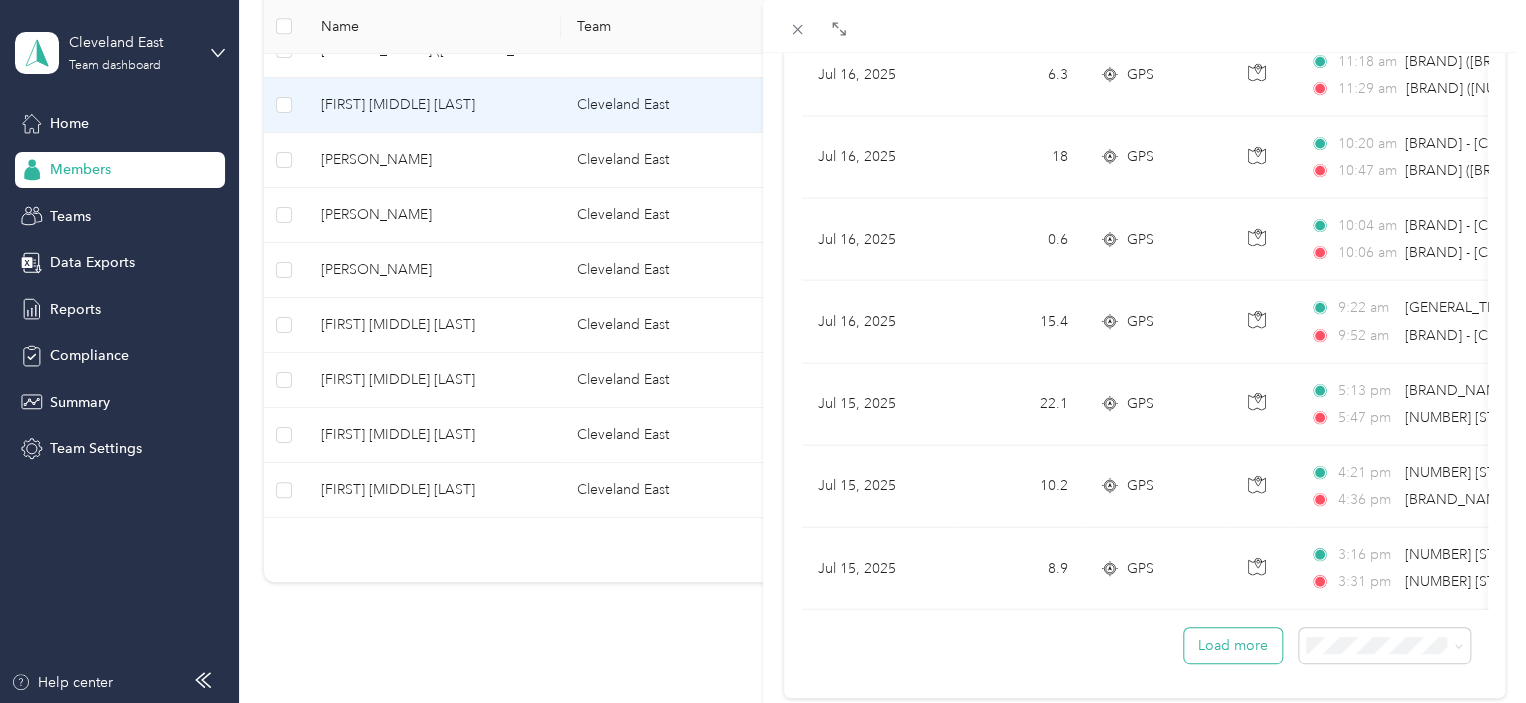 click on "Load more" at bounding box center [1233, 645] 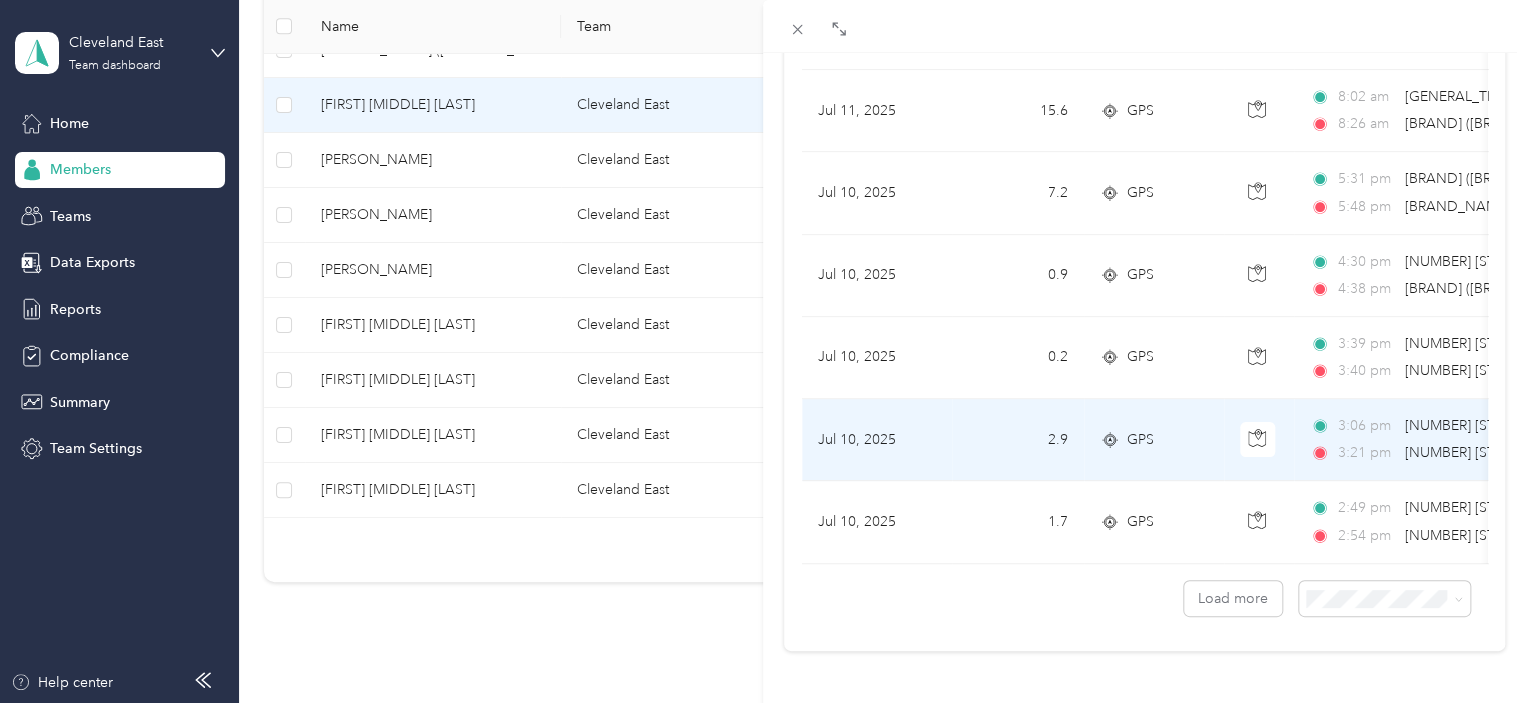 scroll, scrollTop: 11903, scrollLeft: 0, axis: vertical 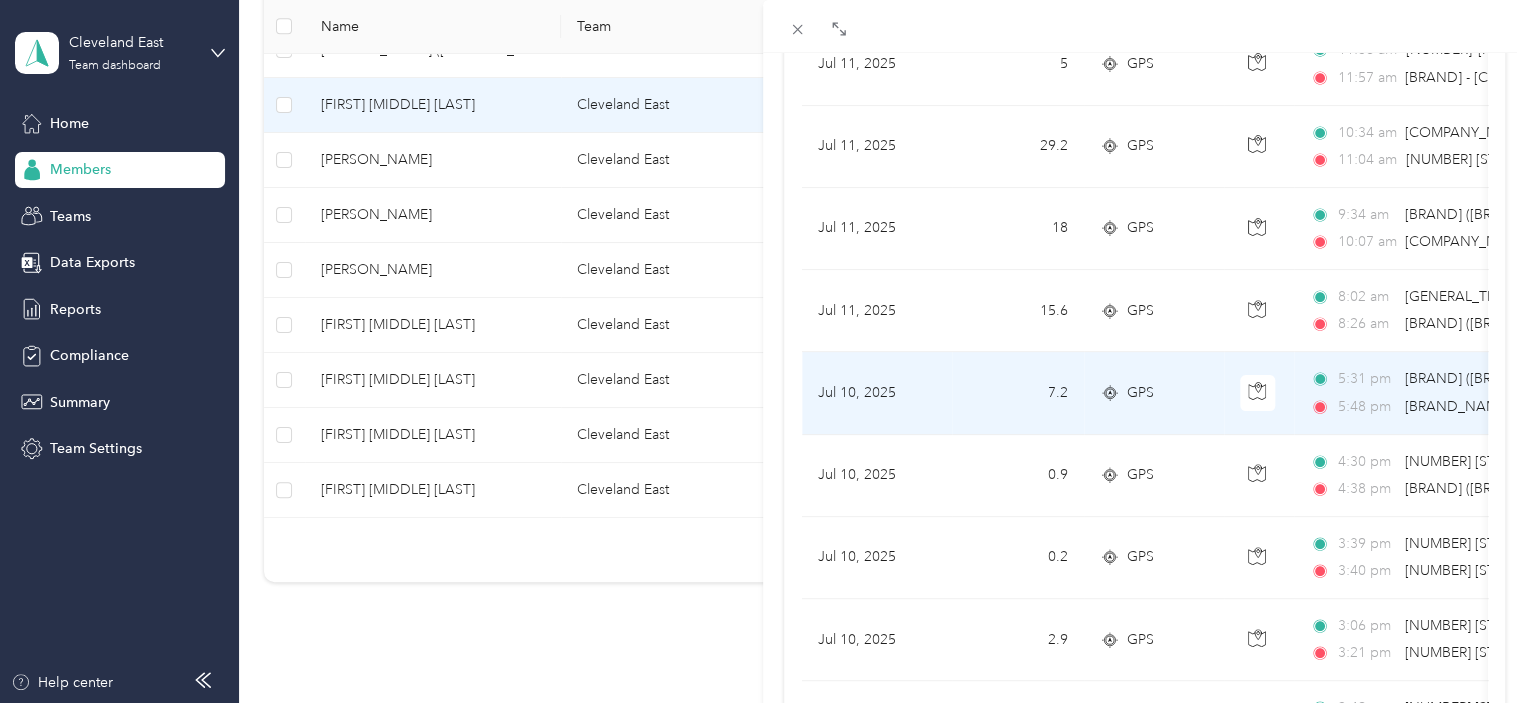 click on "7.2" at bounding box center [1018, 393] 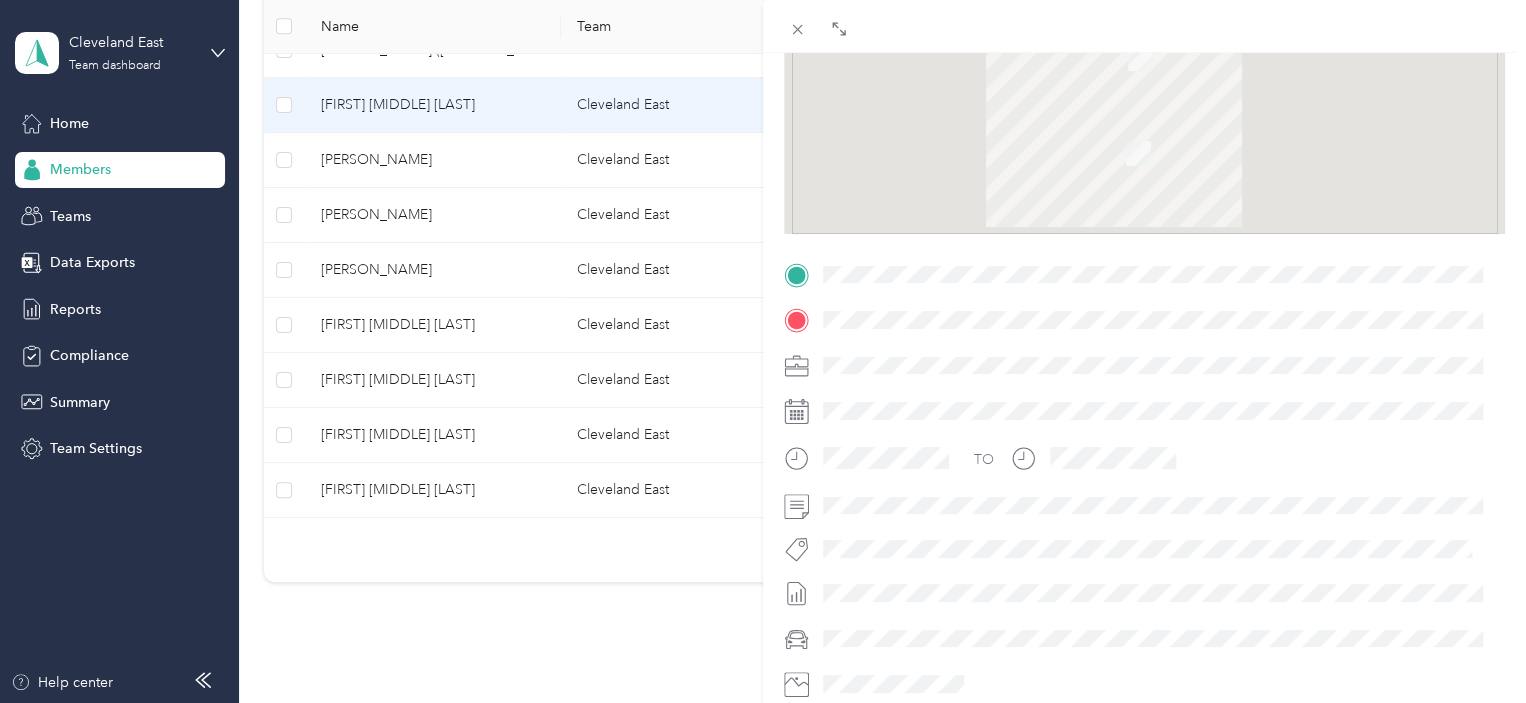 scroll, scrollTop: 250, scrollLeft: 0, axis: vertical 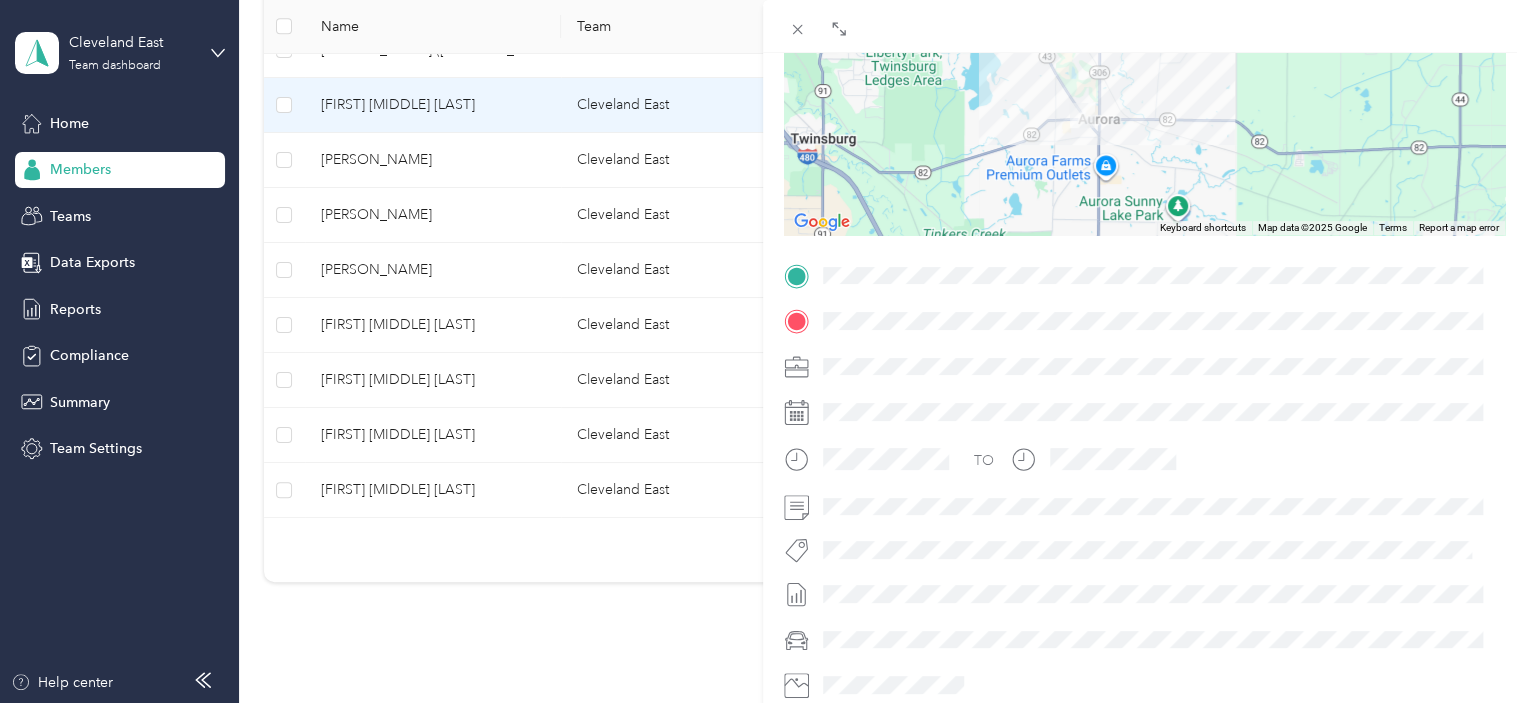 drag, startPoint x: 1106, startPoint y: 111, endPoint x: 1163, endPoint y: 139, distance: 63.505905 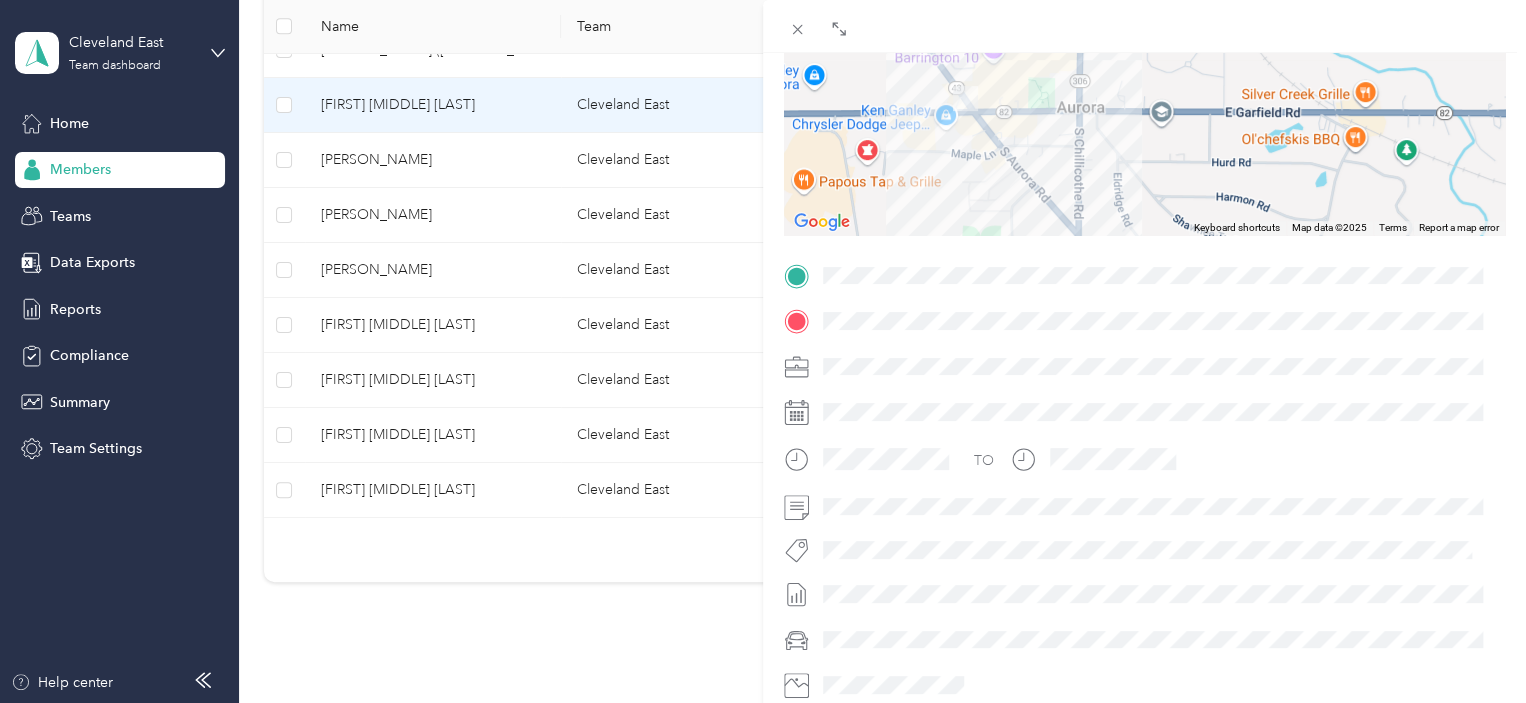 drag, startPoint x: 990, startPoint y: 149, endPoint x: 1084, endPoint y: 190, distance: 102.55243 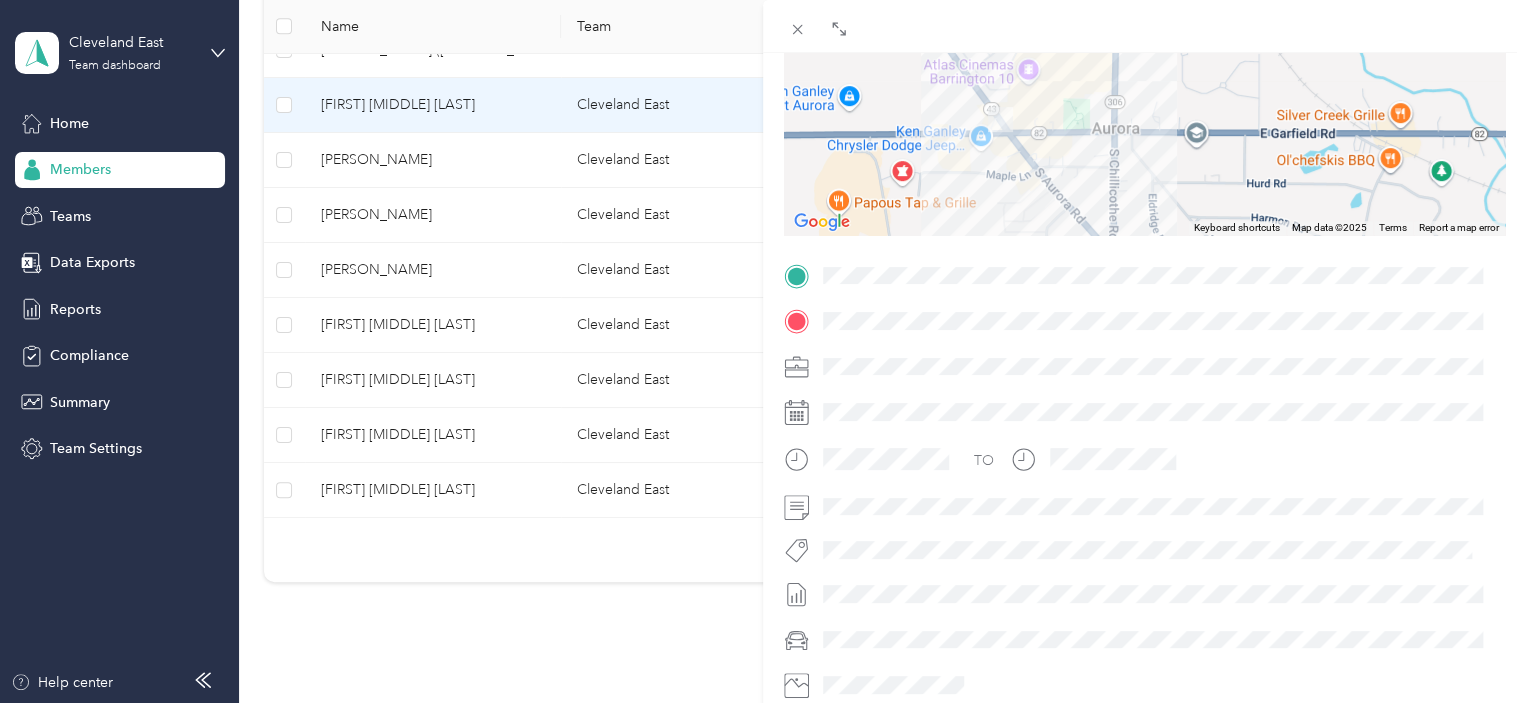 drag, startPoint x: 1053, startPoint y: 114, endPoint x: 1087, endPoint y: 143, distance: 44.687805 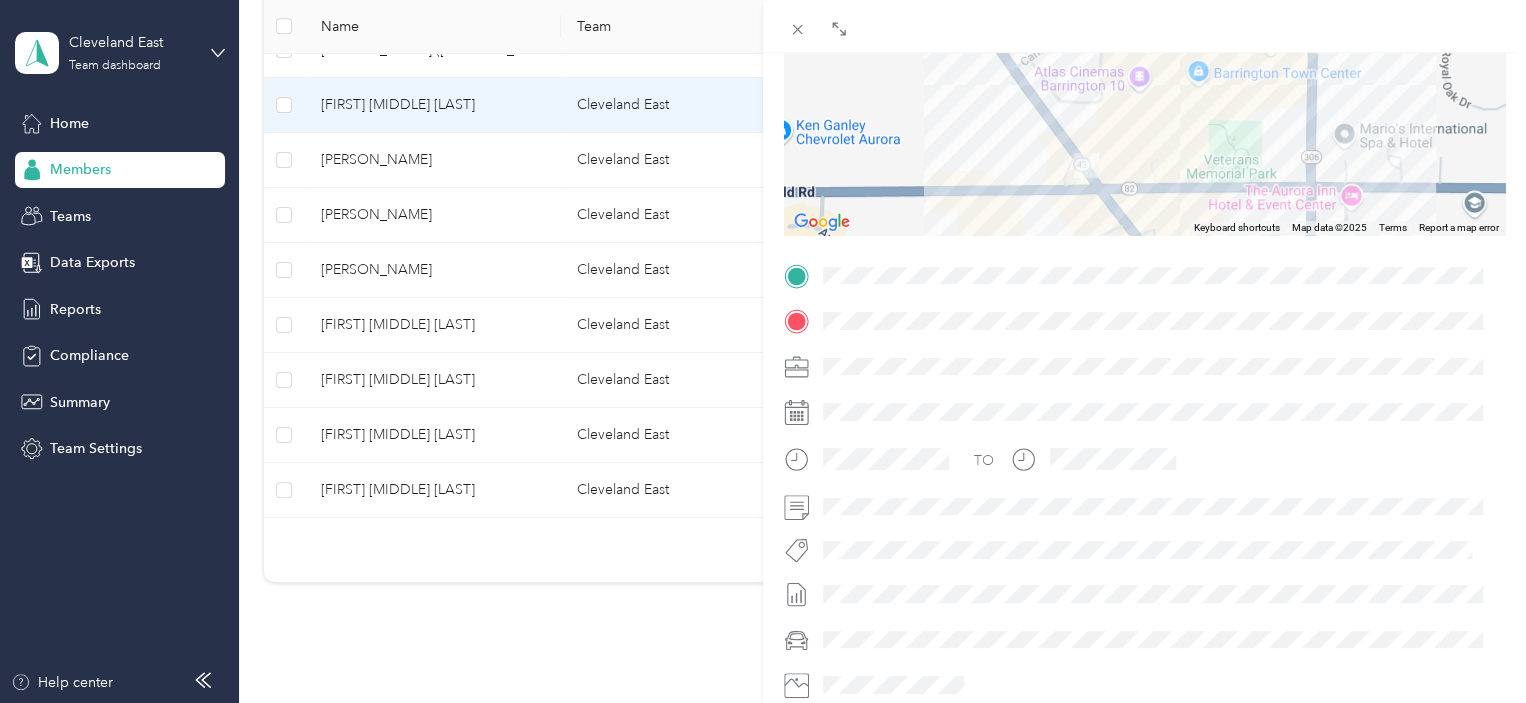 drag, startPoint x: 1028, startPoint y: 93, endPoint x: 1172, endPoint y: 150, distance: 154.87091 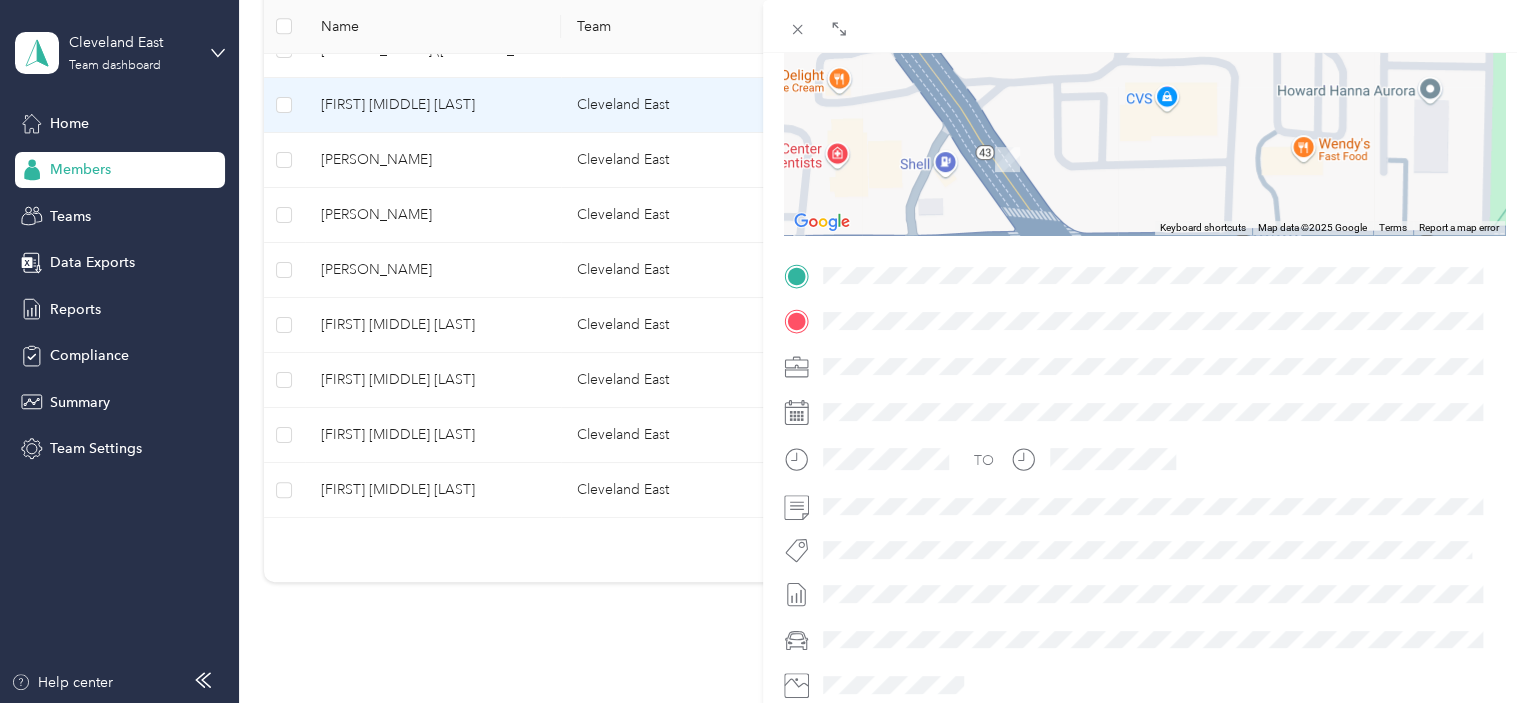 drag, startPoint x: 980, startPoint y: 169, endPoint x: 1133, endPoint y: 150, distance: 154.17523 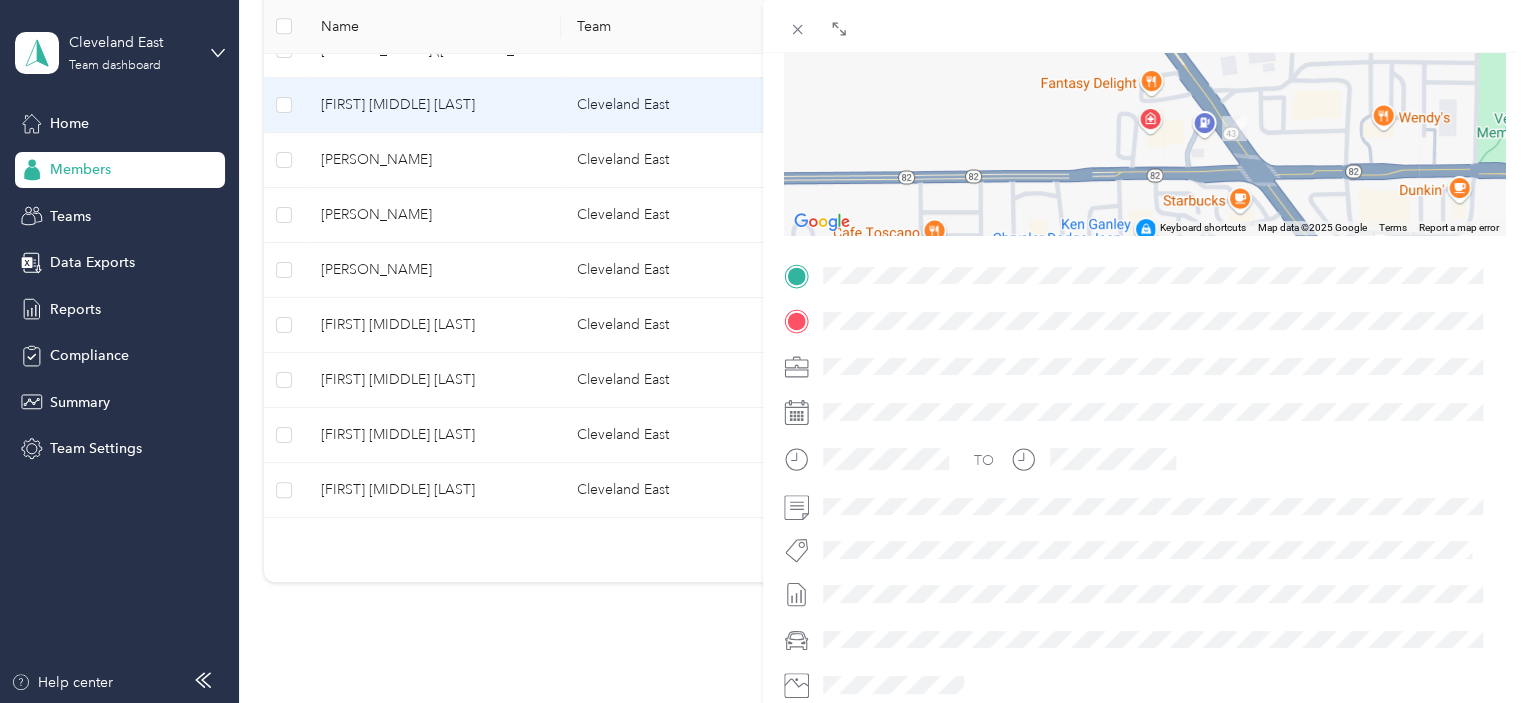 drag, startPoint x: 1375, startPoint y: 119, endPoint x: 1350, endPoint y: 127, distance: 26.24881 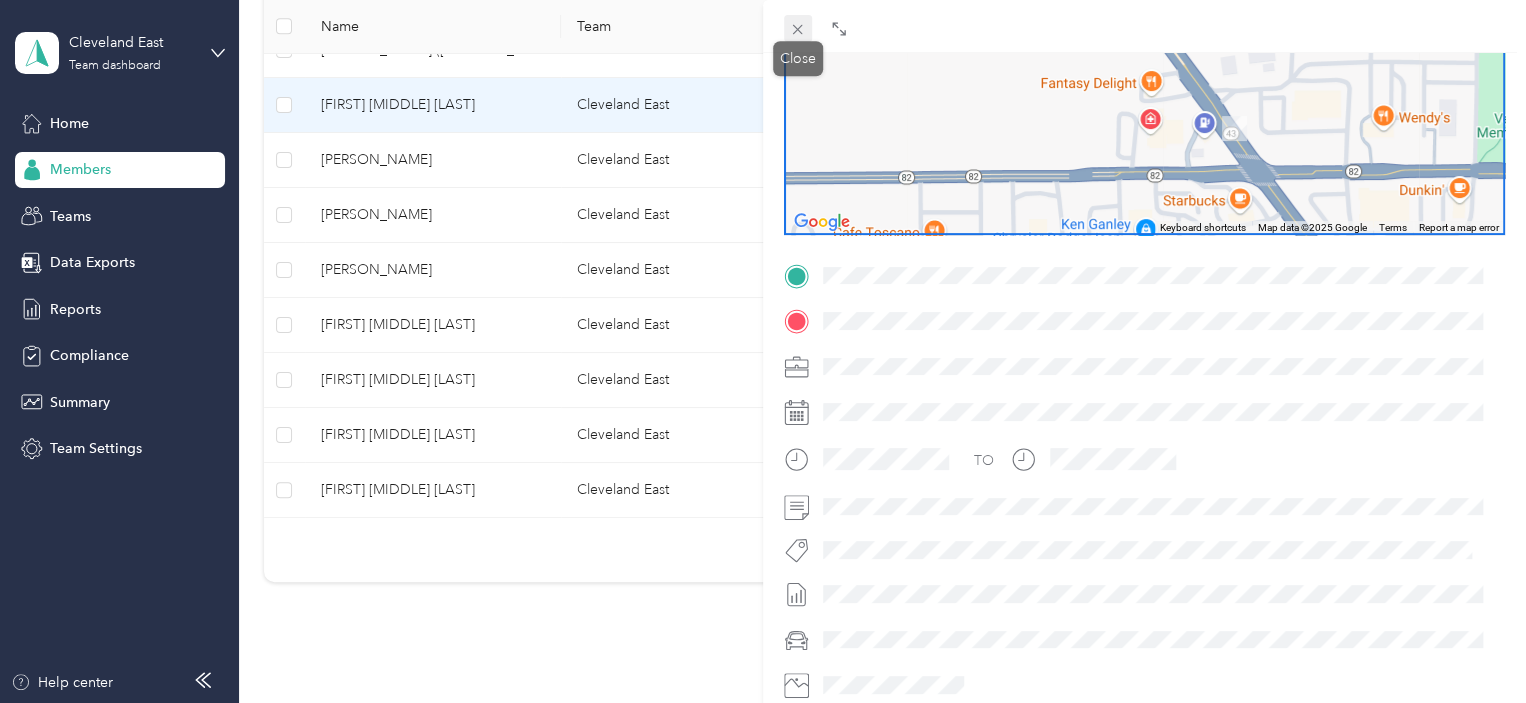 click 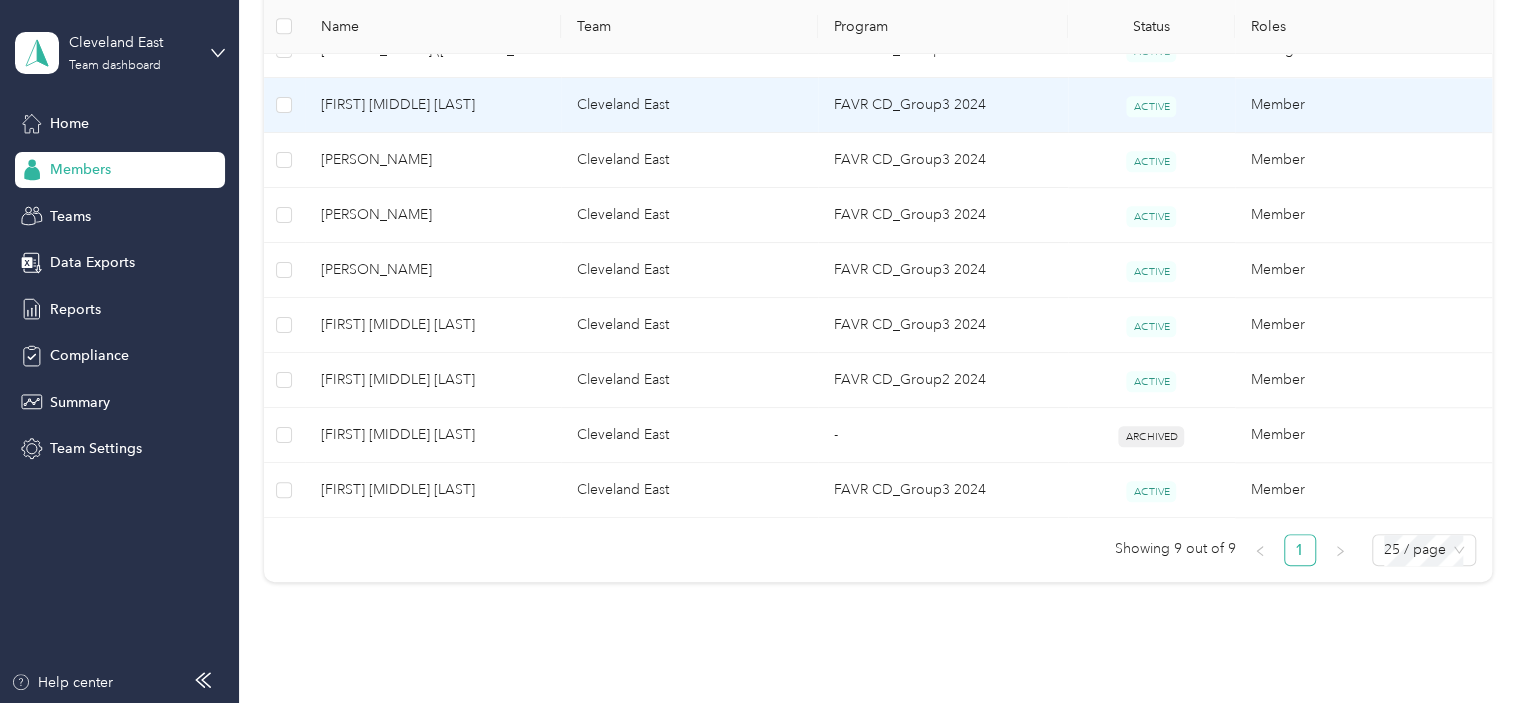 click on "Cleveland East" at bounding box center (689, 105) 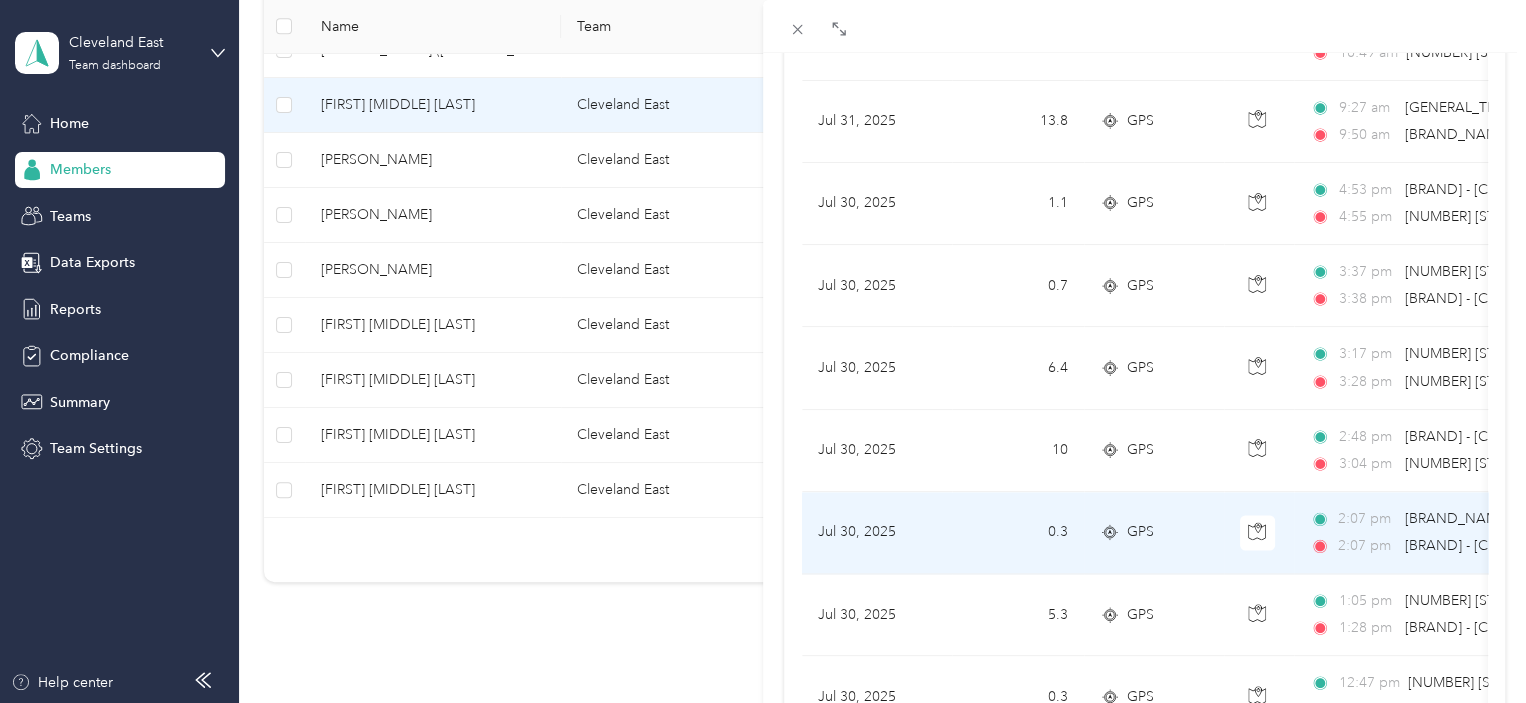 scroll, scrollTop: 1847, scrollLeft: 0, axis: vertical 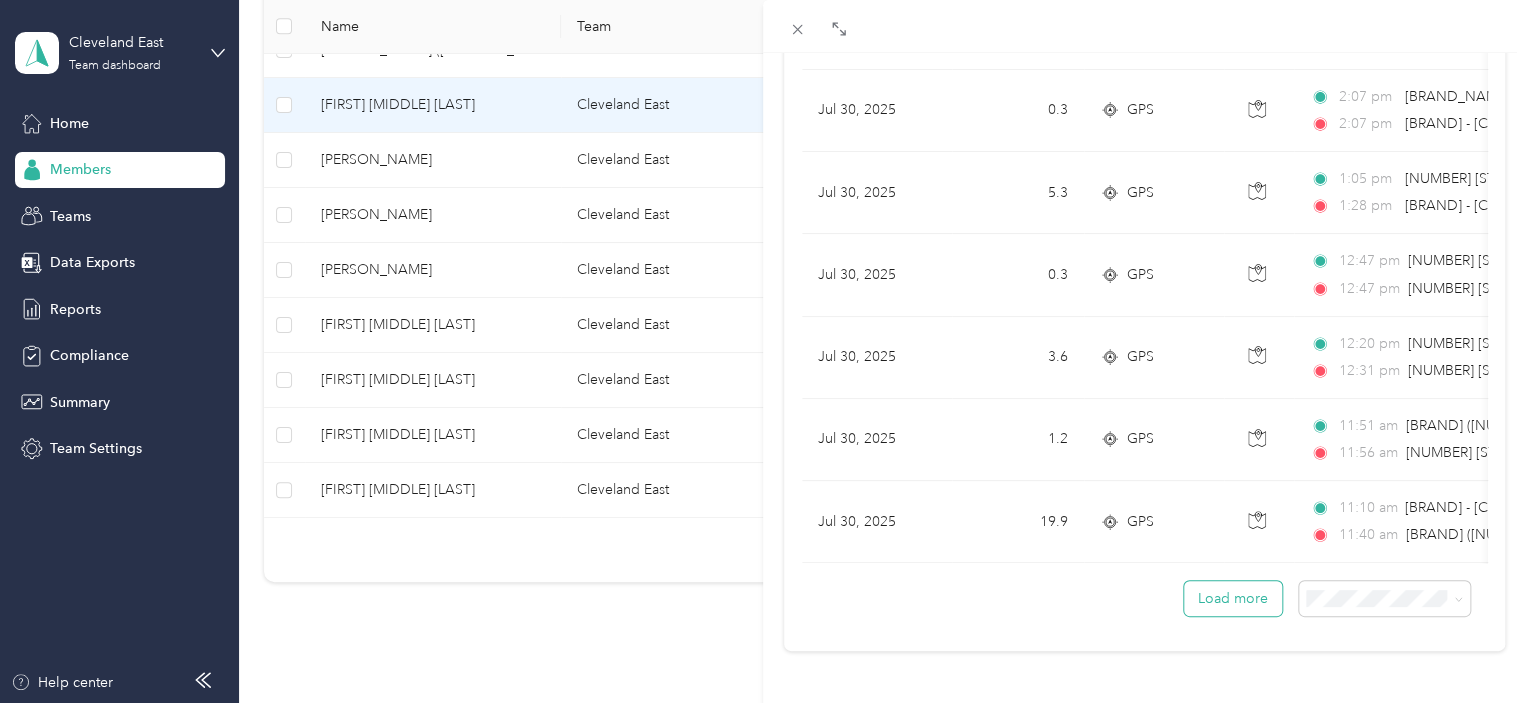 click on "Load more" at bounding box center [1233, 598] 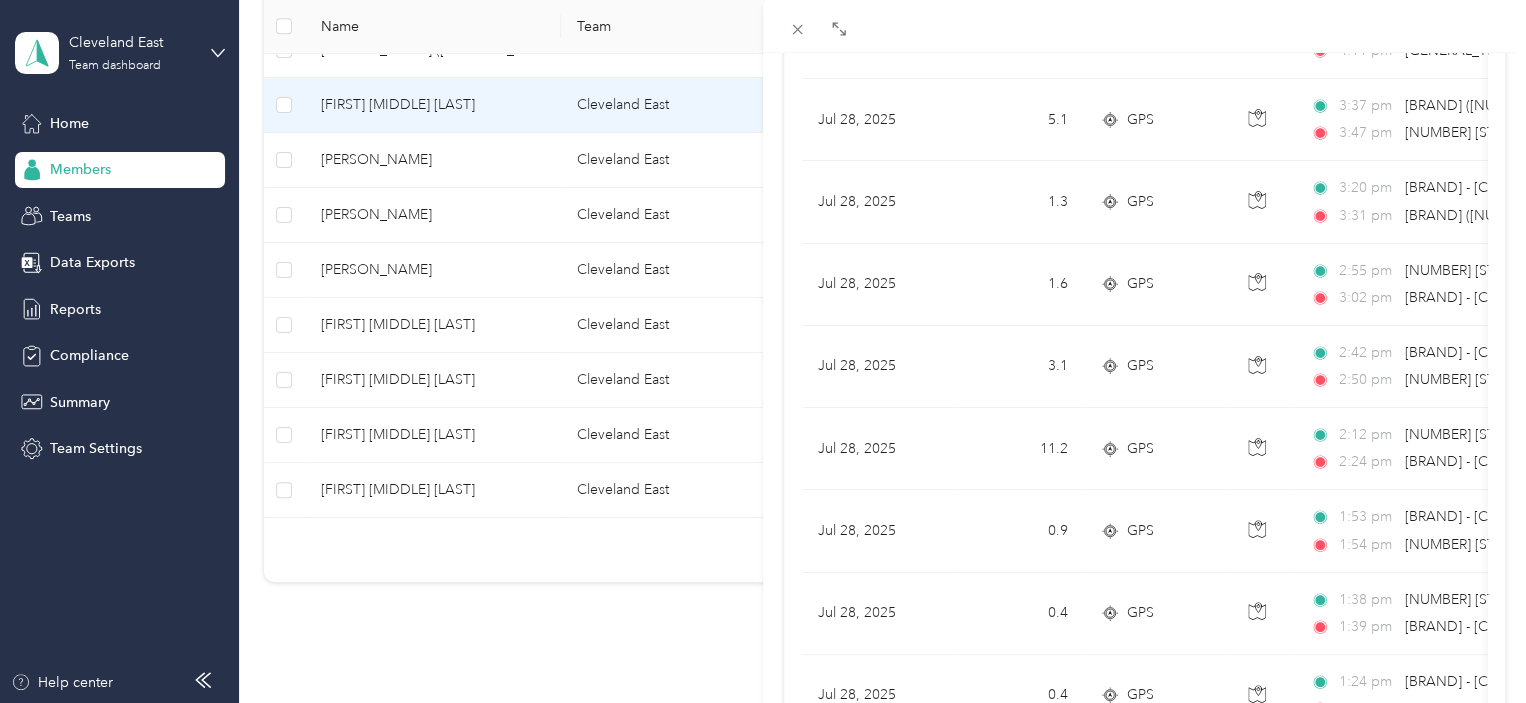 scroll, scrollTop: 3898, scrollLeft: 0, axis: vertical 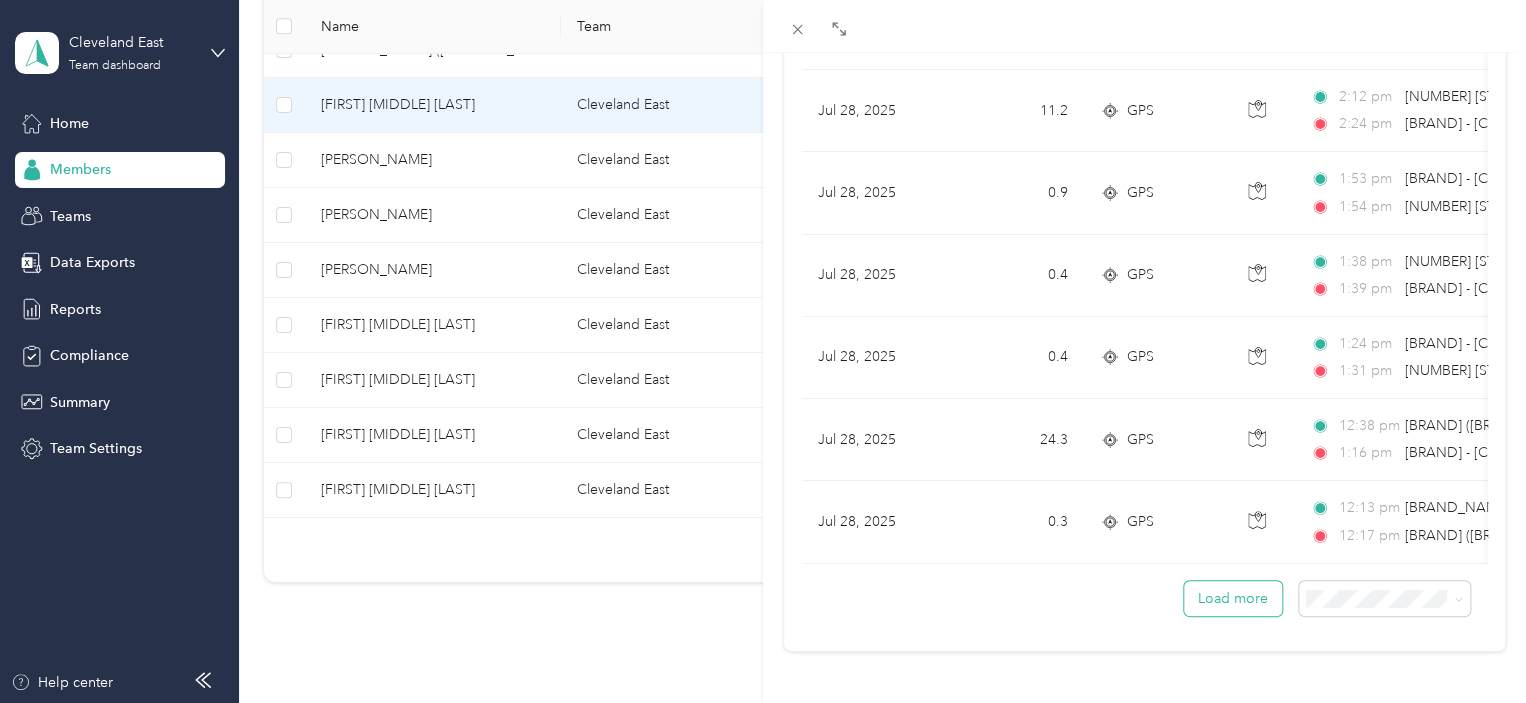 click on "Load more" at bounding box center [1233, 598] 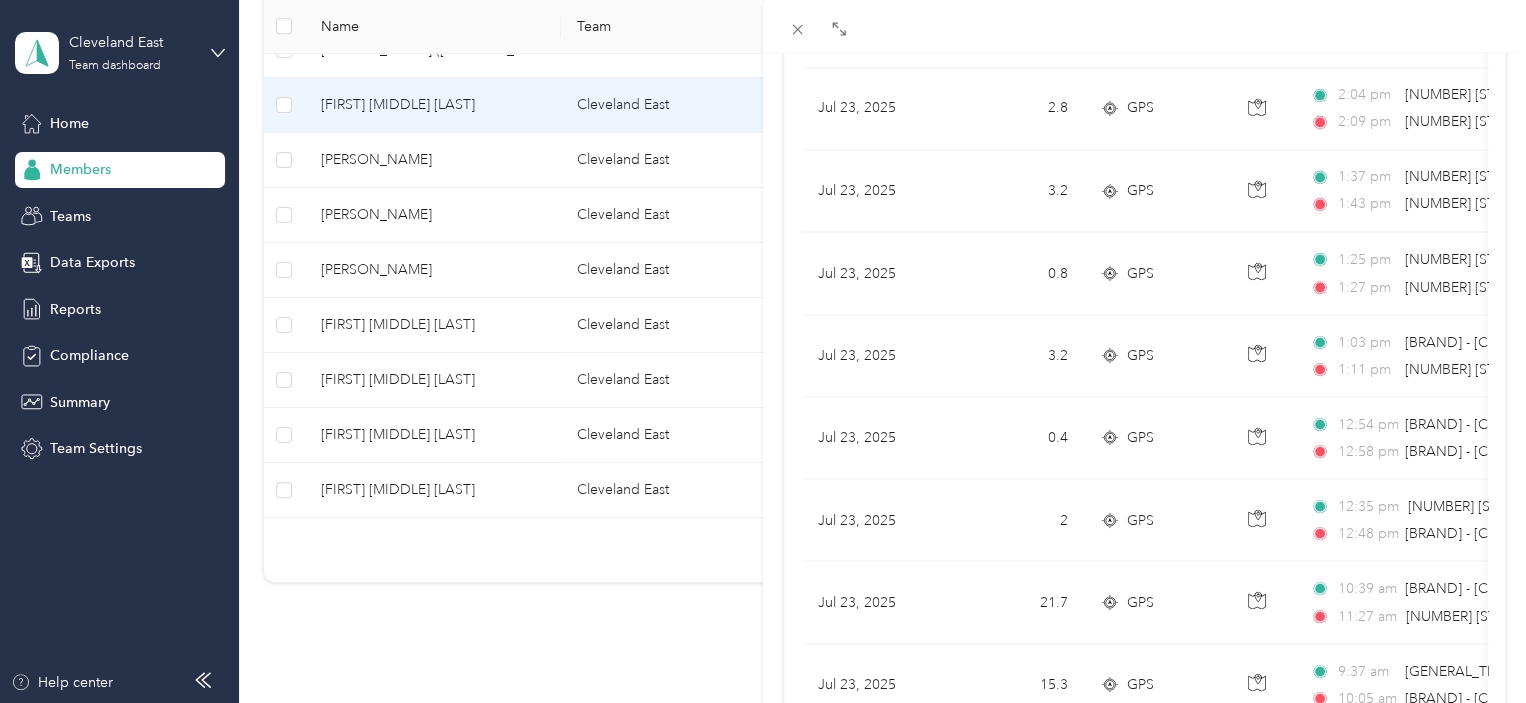 scroll, scrollTop: 5949, scrollLeft: 0, axis: vertical 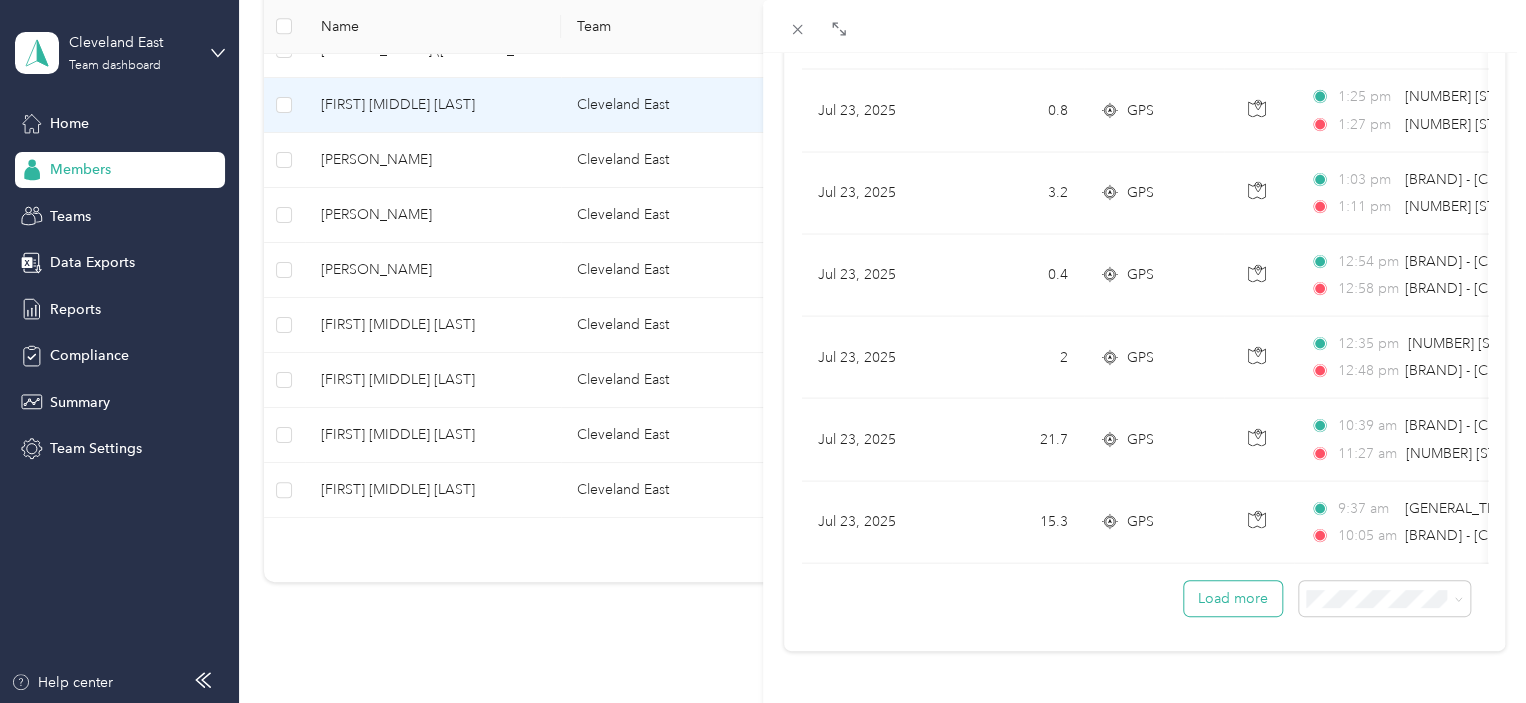 click on "Load more" at bounding box center [1233, 598] 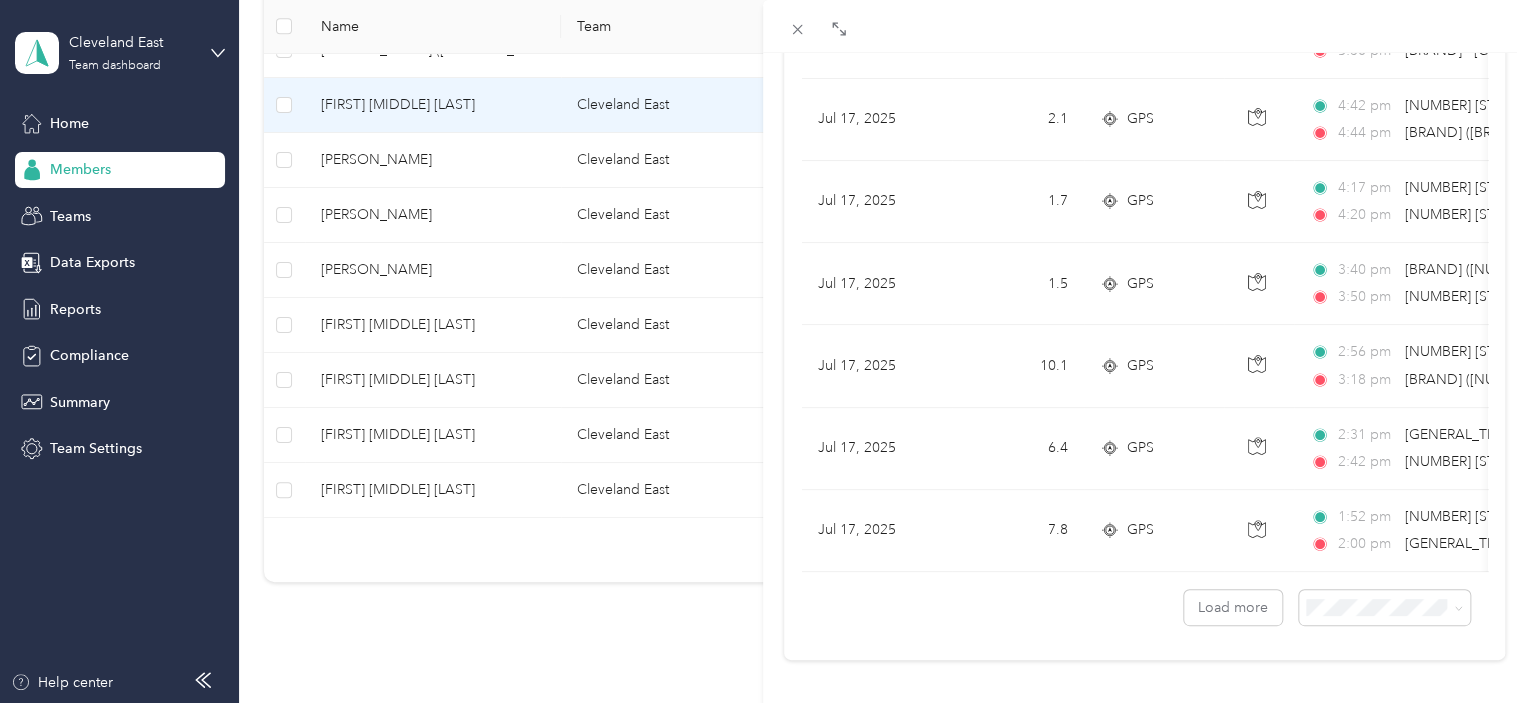 scroll, scrollTop: 8000, scrollLeft: 0, axis: vertical 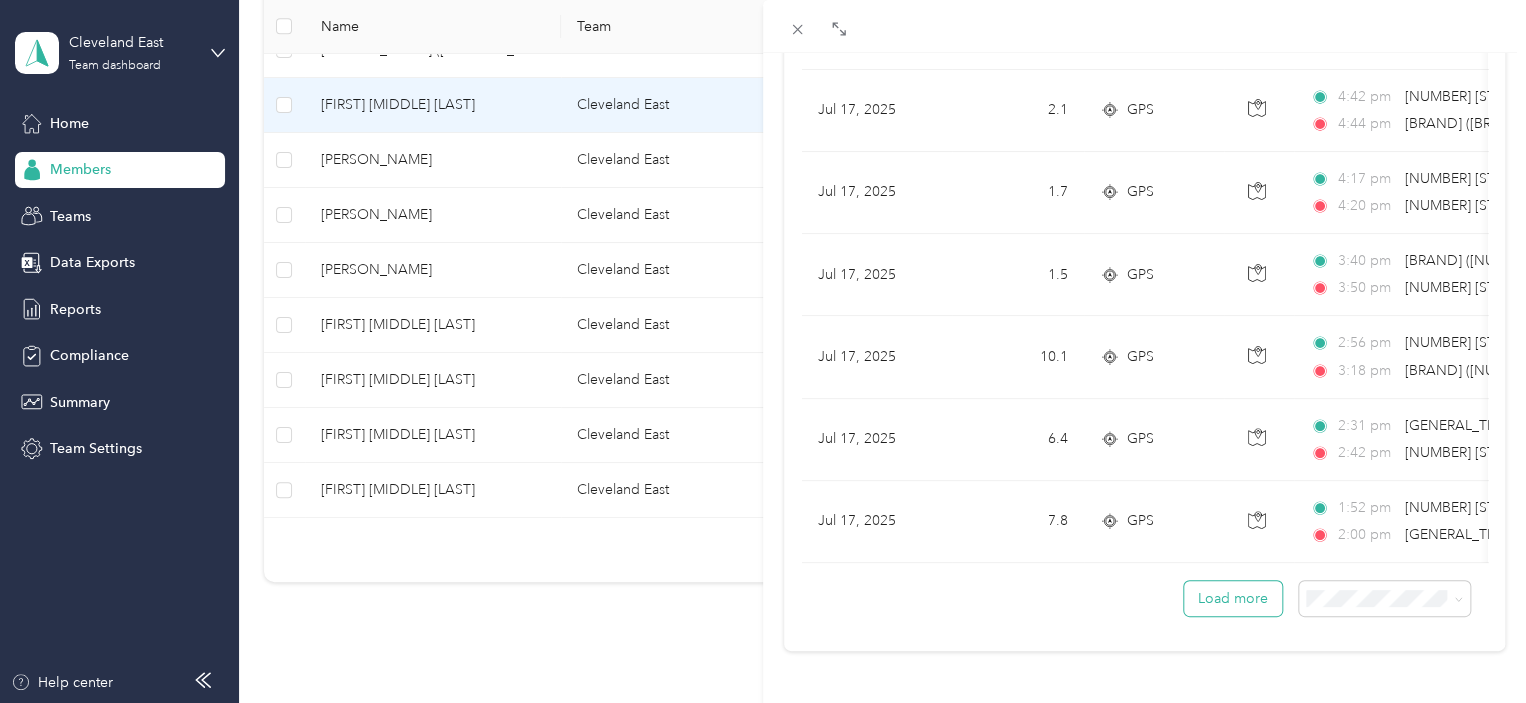 click on "Load more" at bounding box center [1233, 598] 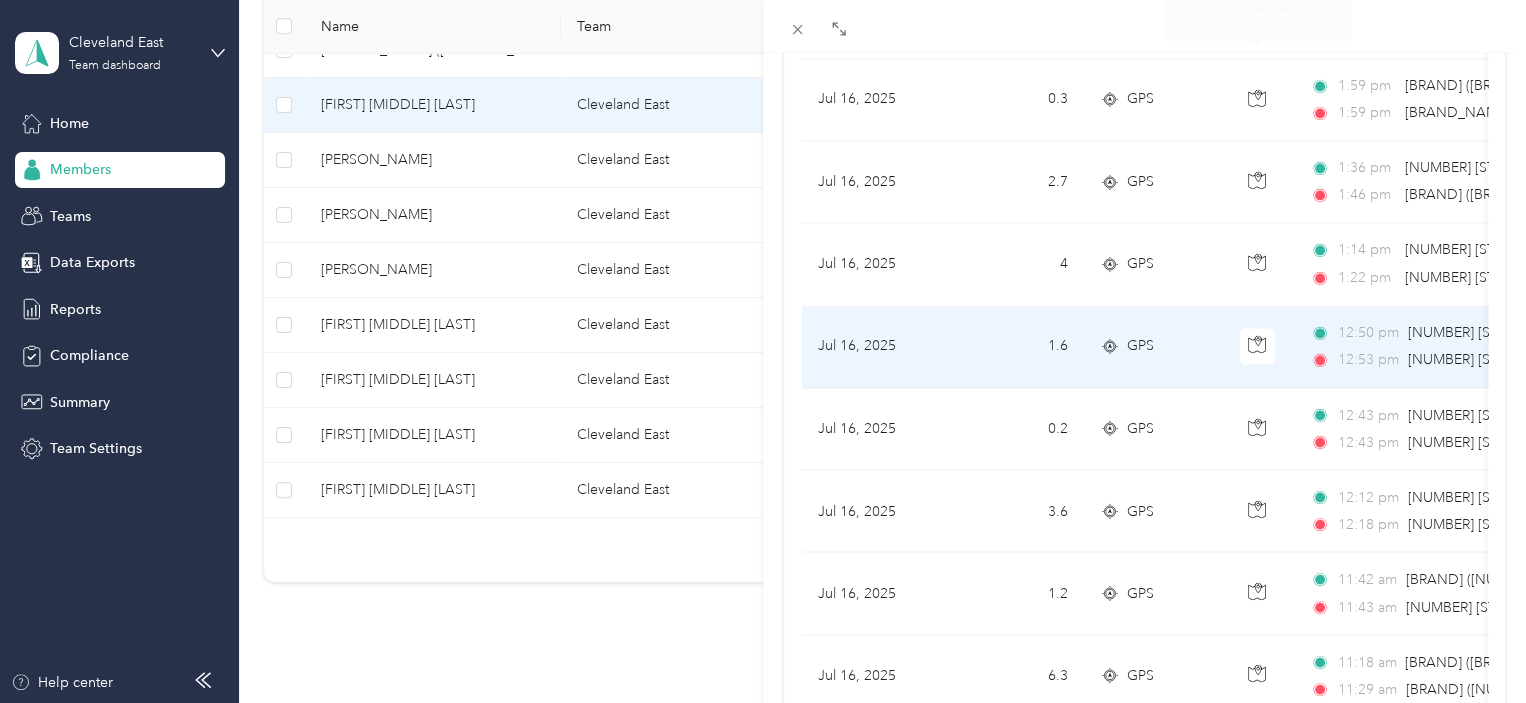 scroll, scrollTop: 10052, scrollLeft: 0, axis: vertical 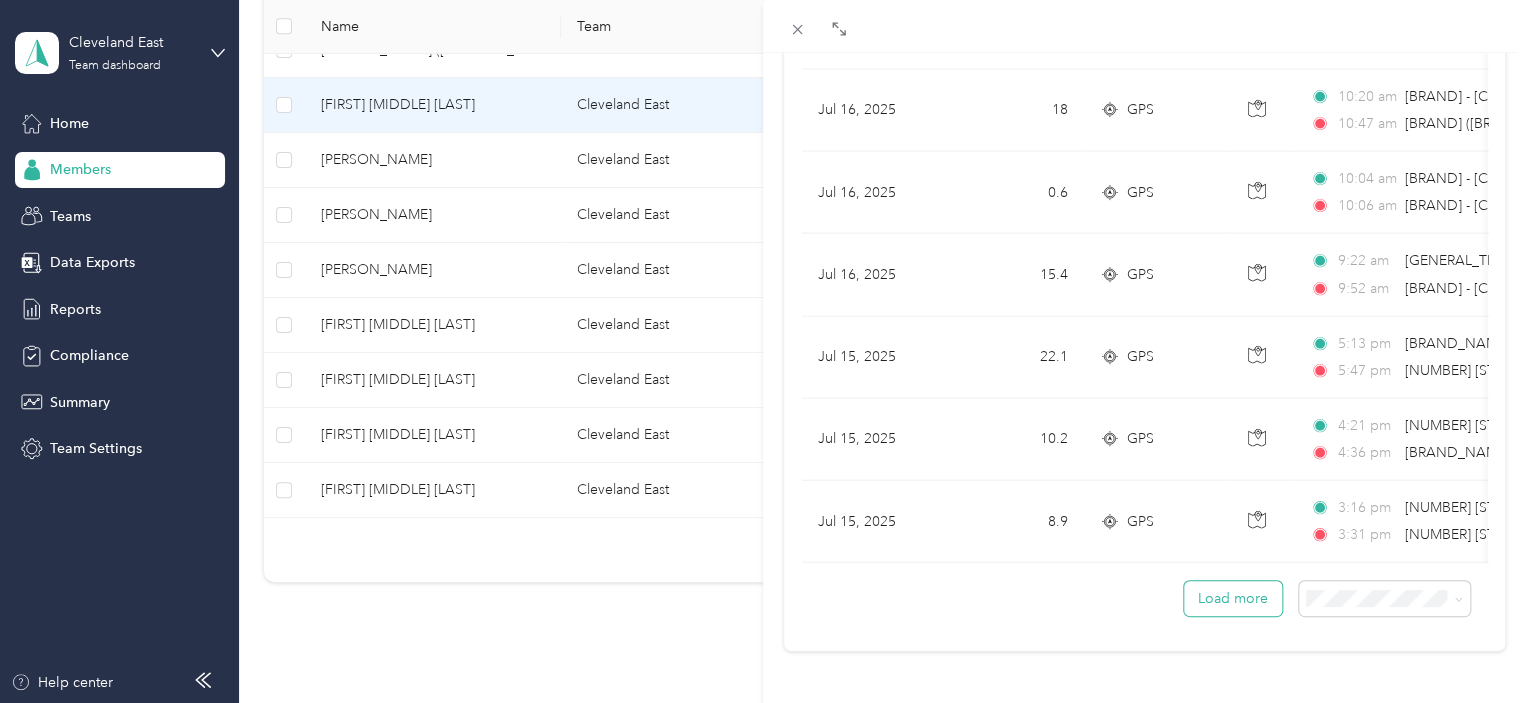 click on "Load more" at bounding box center (1233, 598) 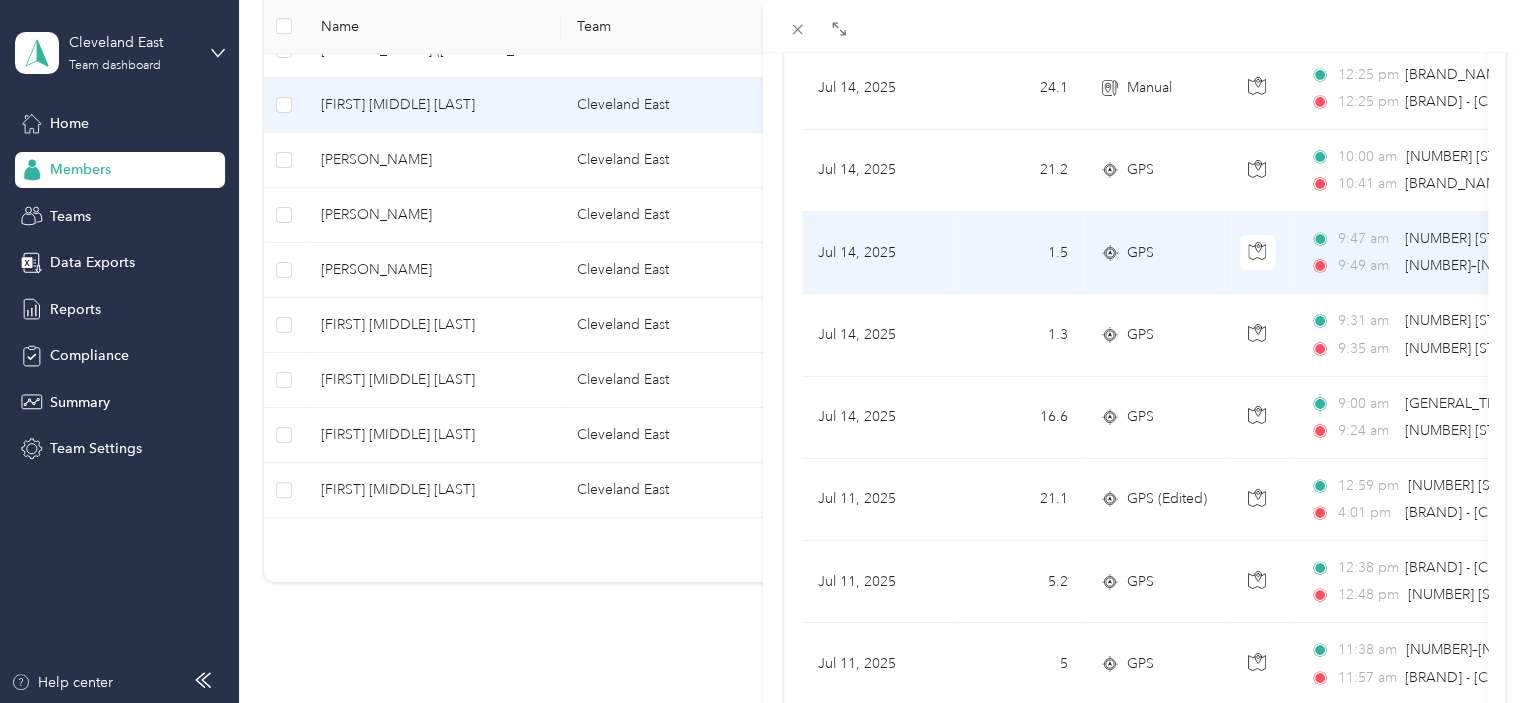 scroll, scrollTop: 10703, scrollLeft: 0, axis: vertical 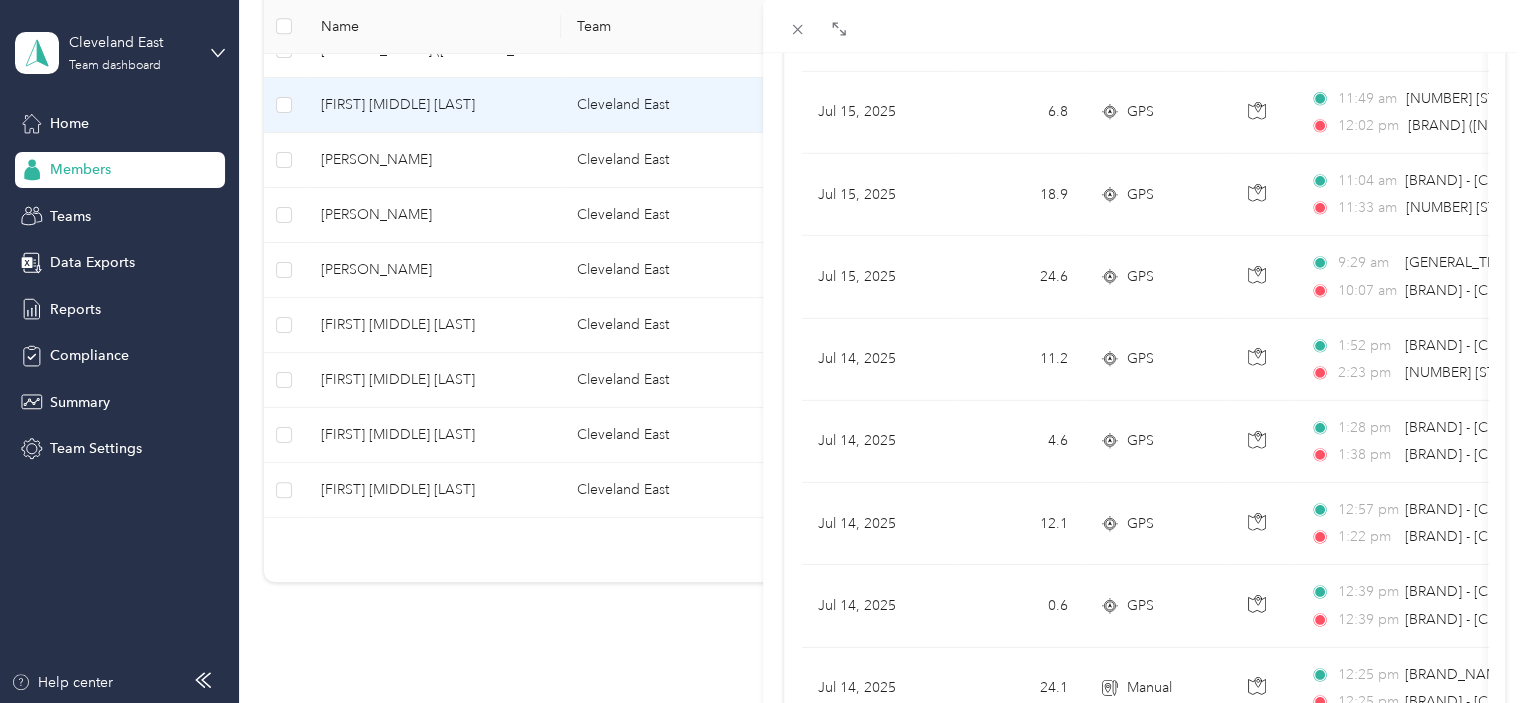 click on "Maxwell S. Broun Archive Trips Expenses Reports Member info Program Commute Rates Work hours Trips Date Mileage (mi) Track Method Map Locations Mileage value Purpose               Aug 1, 2025 2.1 GPS 3:02 pm 8482 E Washington St, Chagrin Falls, OH 3:06 pm 17800 Chillicothe Rd, Chagrin Falls, OH $0.31 Cavalier Distributing Company Aug 1, 2025 1.7 GPS 2:42 pm 8555 Tanglewood Square, Chagrin Falls, OH 2:45 pm 8482 E Washington St, Chagrin Falls, OH $0.25 Cavalier Distributing Company Aug 1, 2025 6.5 GPS 1:33 pm Market District - Solon (Solon Market District, 34310 Aurora Rd, Solon, OH  44139, United States , Solon, OH) 1:43 pm 8555 Tanglewood Square, Chagrin Falls, OH $0.95 Cavalier Distributing Company Aug 1, 2025 20.4 GPS 11:13 am Cavalier Distributing (Cavalier Distributing, 3940 Congress Pkwy, Richfield, OH  44286, United States , Richfield, OH) 11:49 am Market District - Solon (Solon Market District, 34310 Aurora Rd, Solon, OH  44139, United States , Solon, OH) $2.97 Cavalier Distributing Company 18" at bounding box center [763, 351] 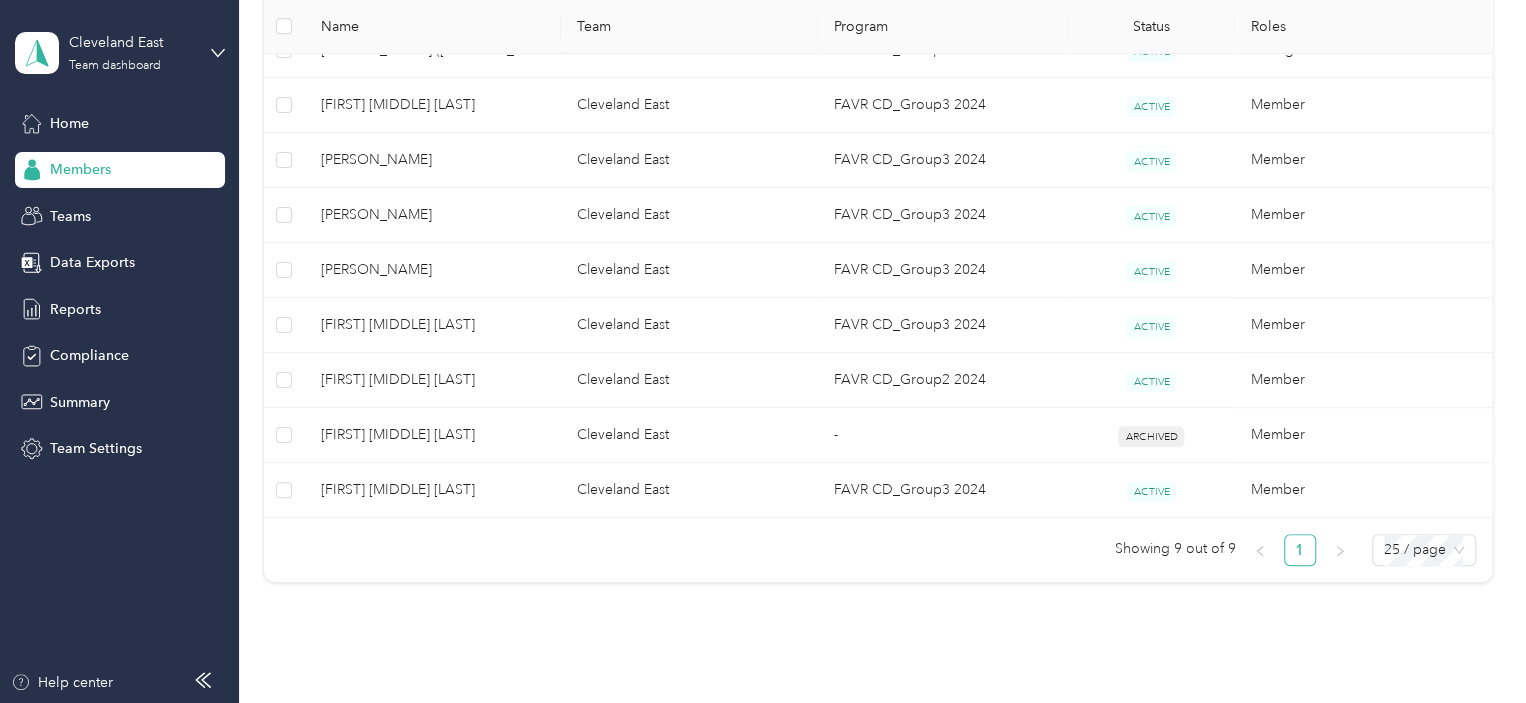 scroll, scrollTop: 304, scrollLeft: 0, axis: vertical 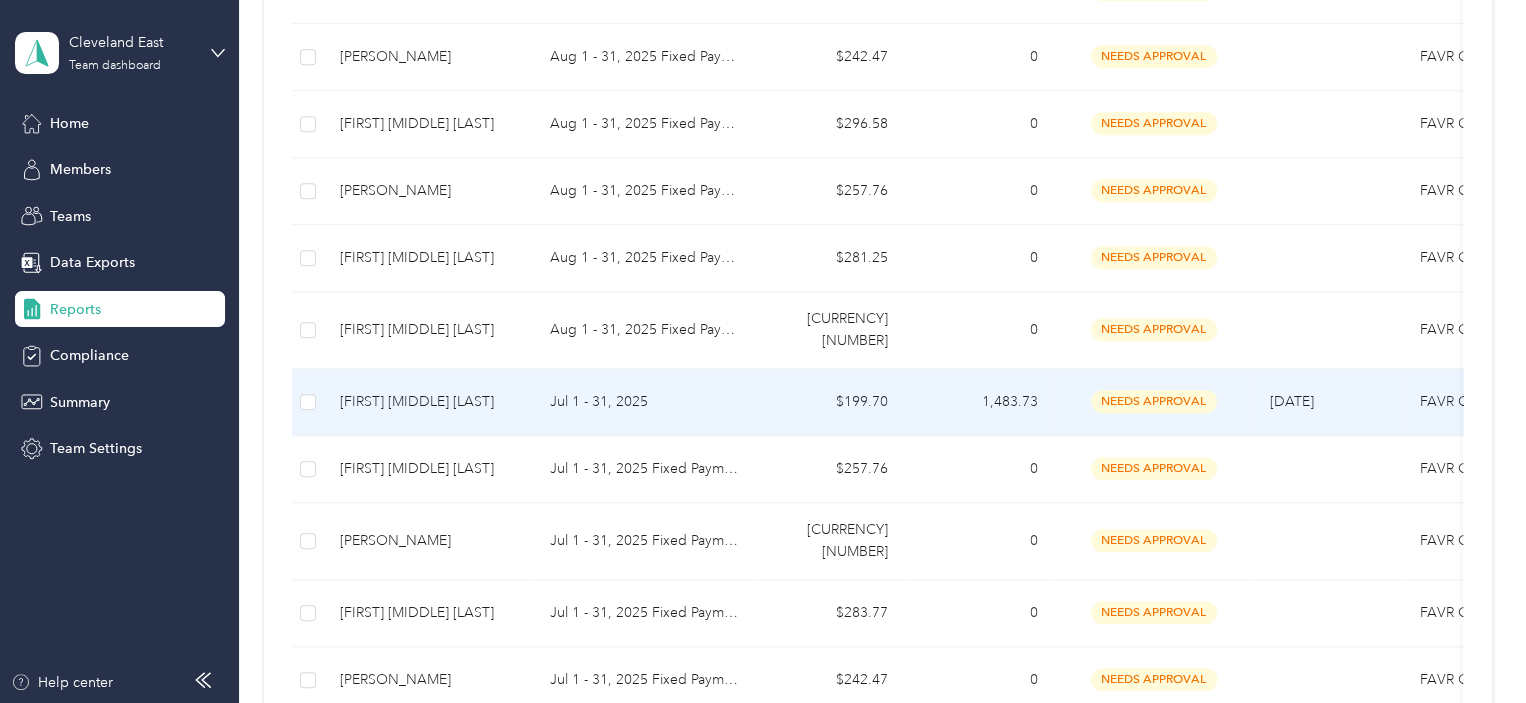 click on "1,483.73" at bounding box center (979, 402) 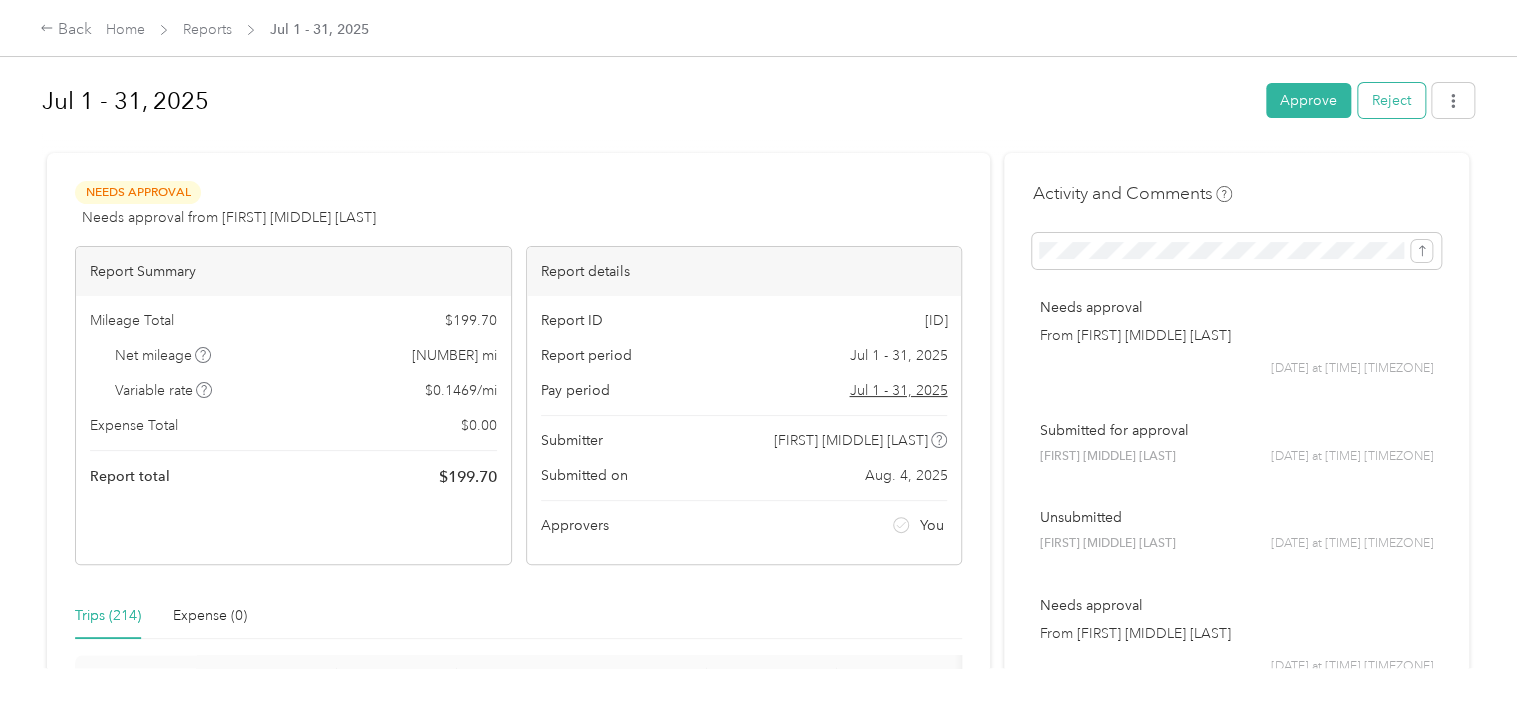 click on "Reject" at bounding box center (1391, 100) 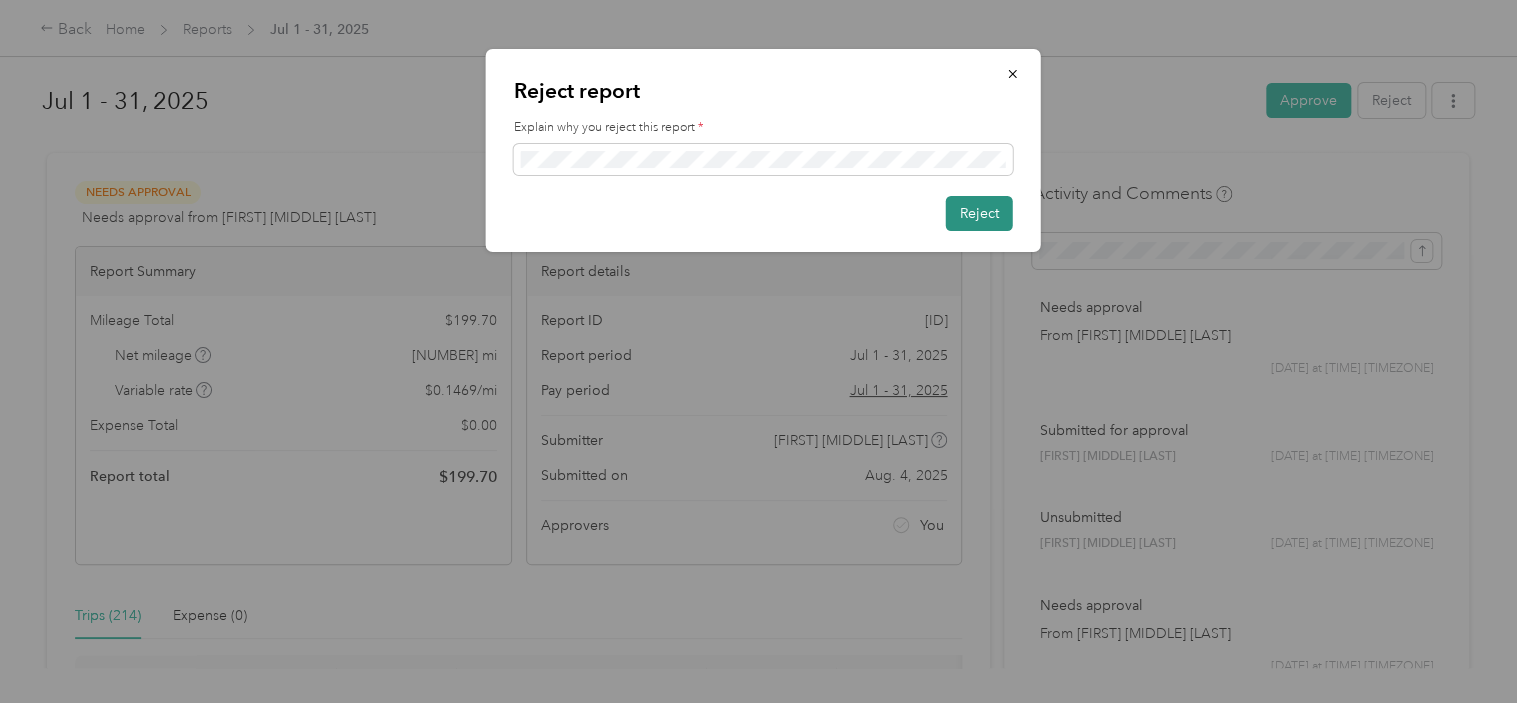 click on "Reject" at bounding box center (979, 213) 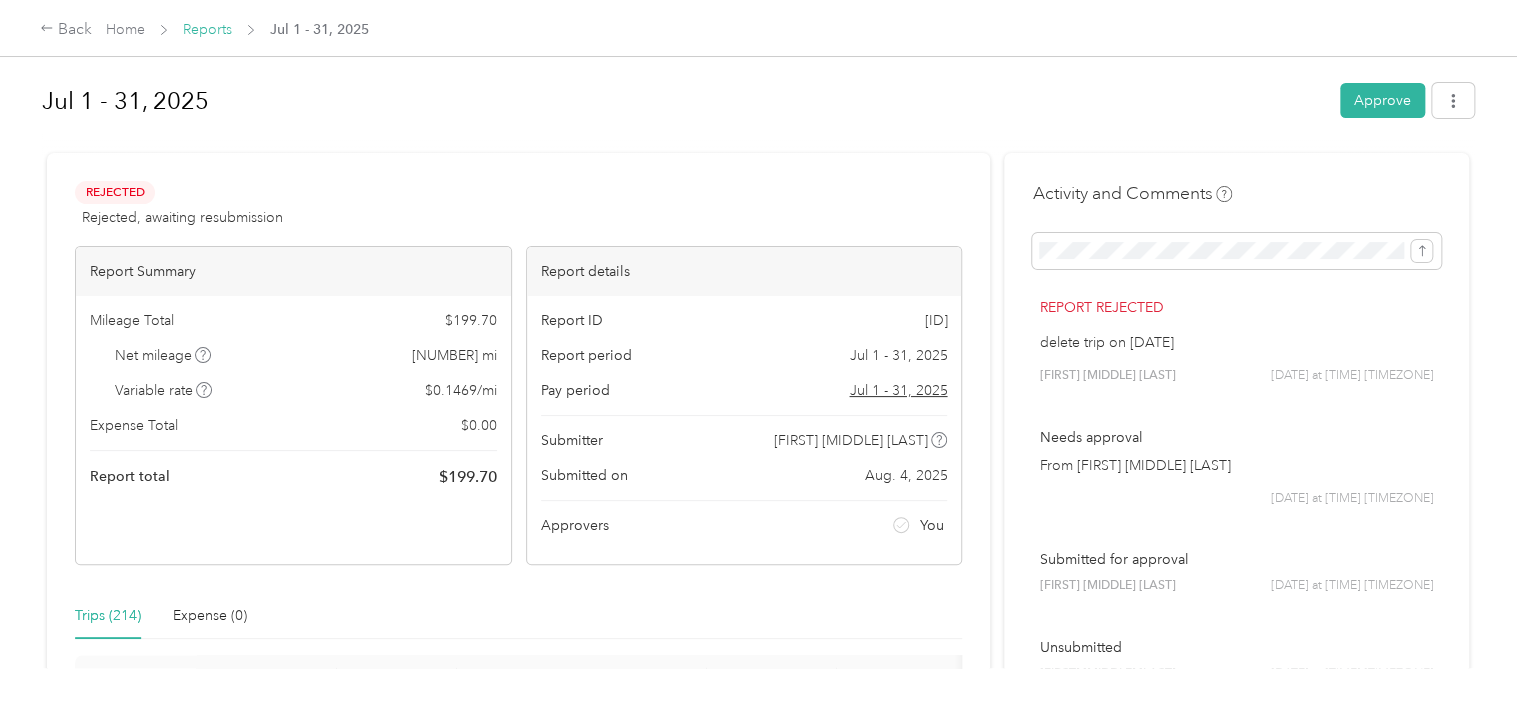 click on "Reports" at bounding box center (207, 29) 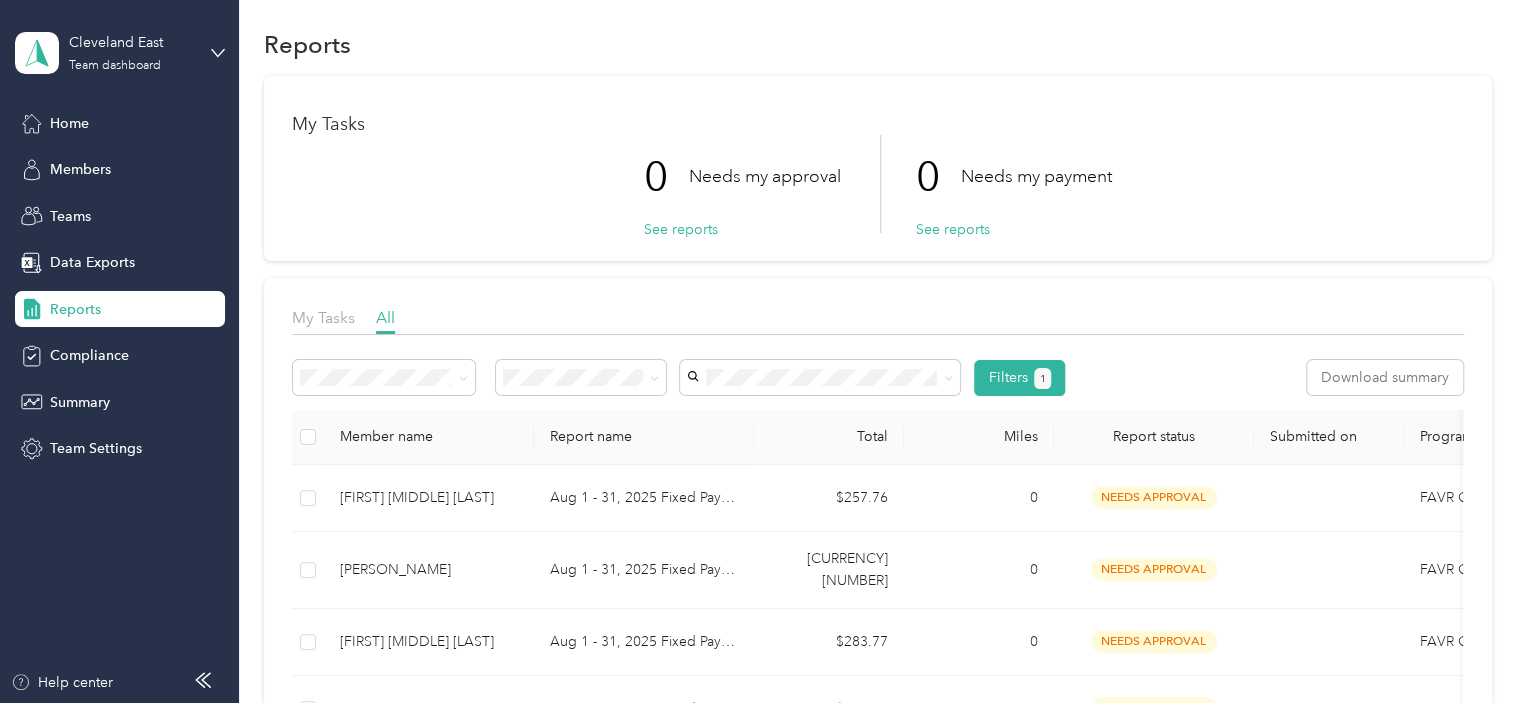 scroll, scrollTop: 0, scrollLeft: 0, axis: both 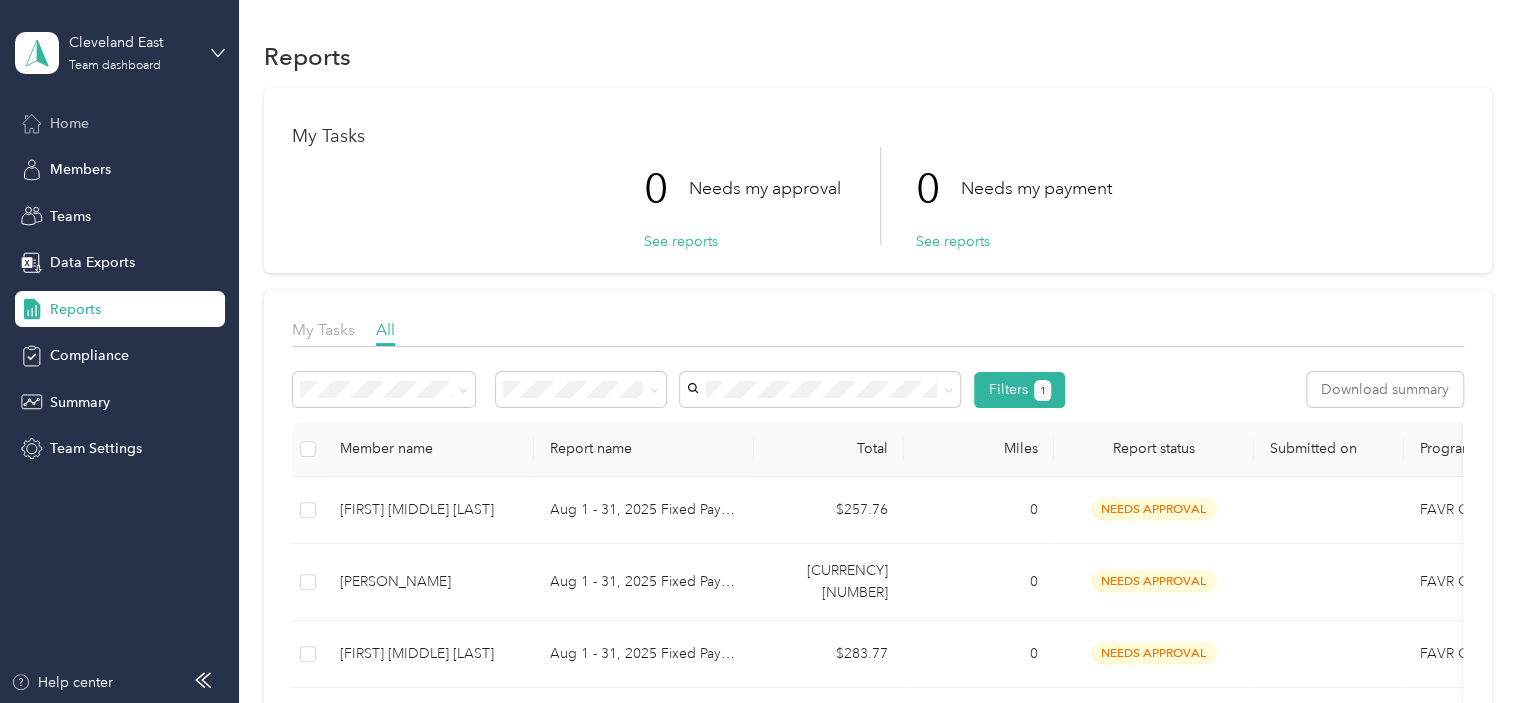 click on "Home" at bounding box center [69, 123] 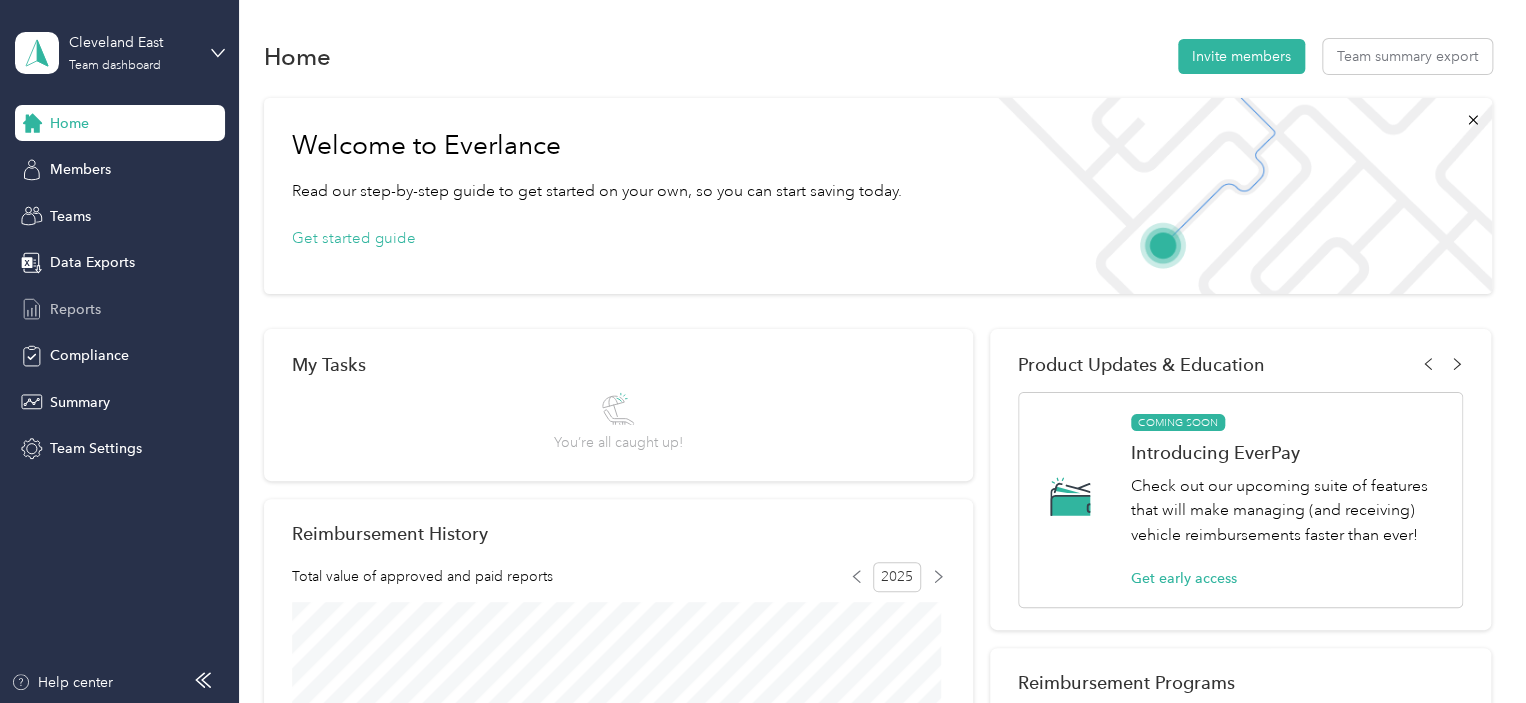 click on "Reports" at bounding box center (75, 309) 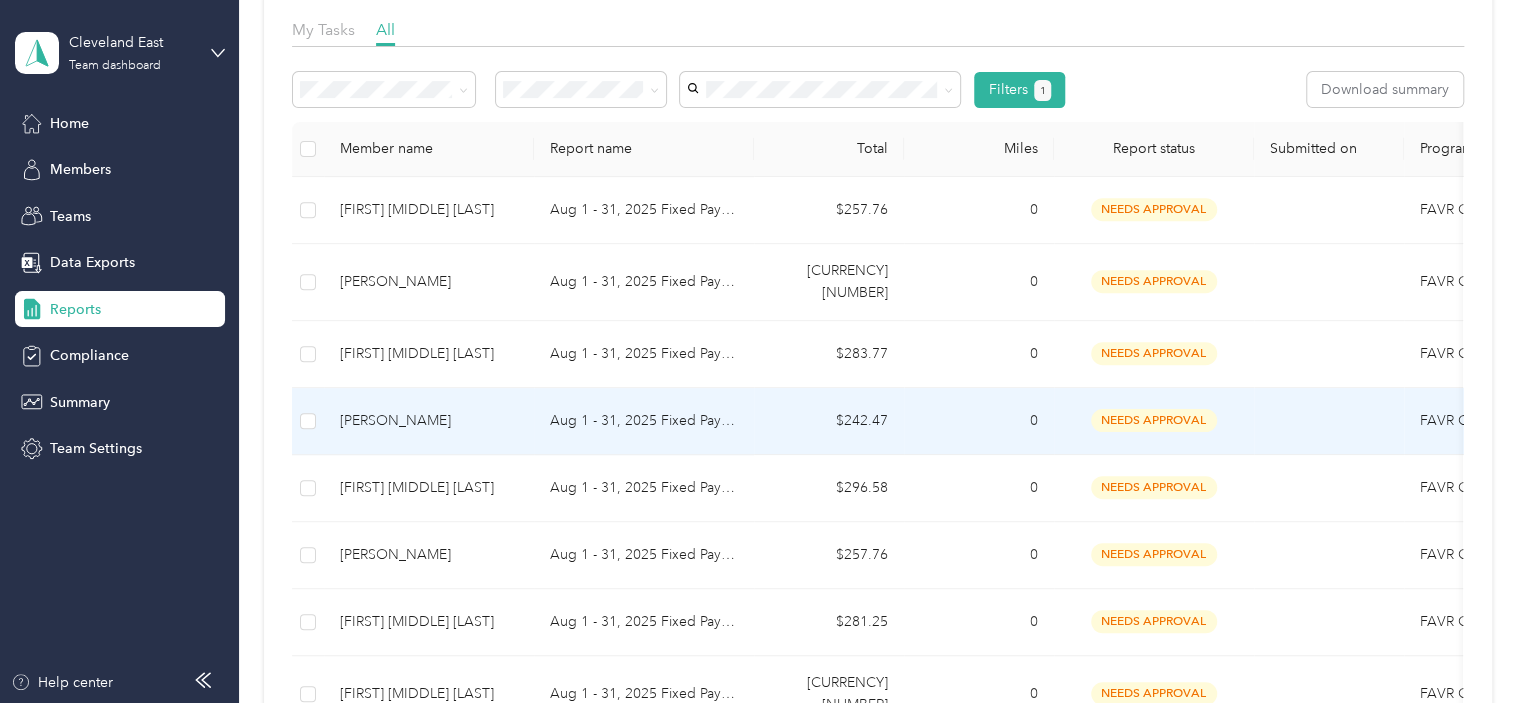 scroll, scrollTop: 0, scrollLeft: 0, axis: both 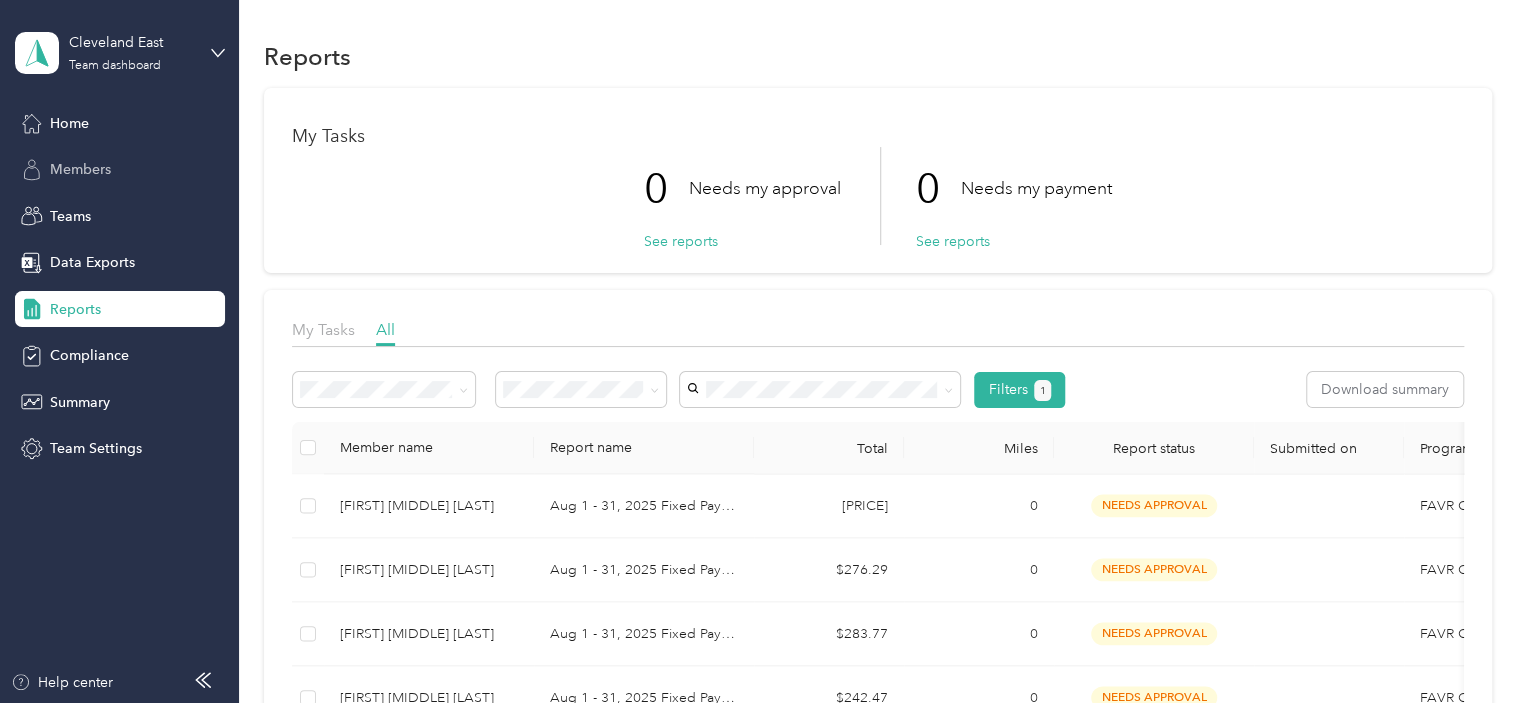 click on "Members" at bounding box center (80, 169) 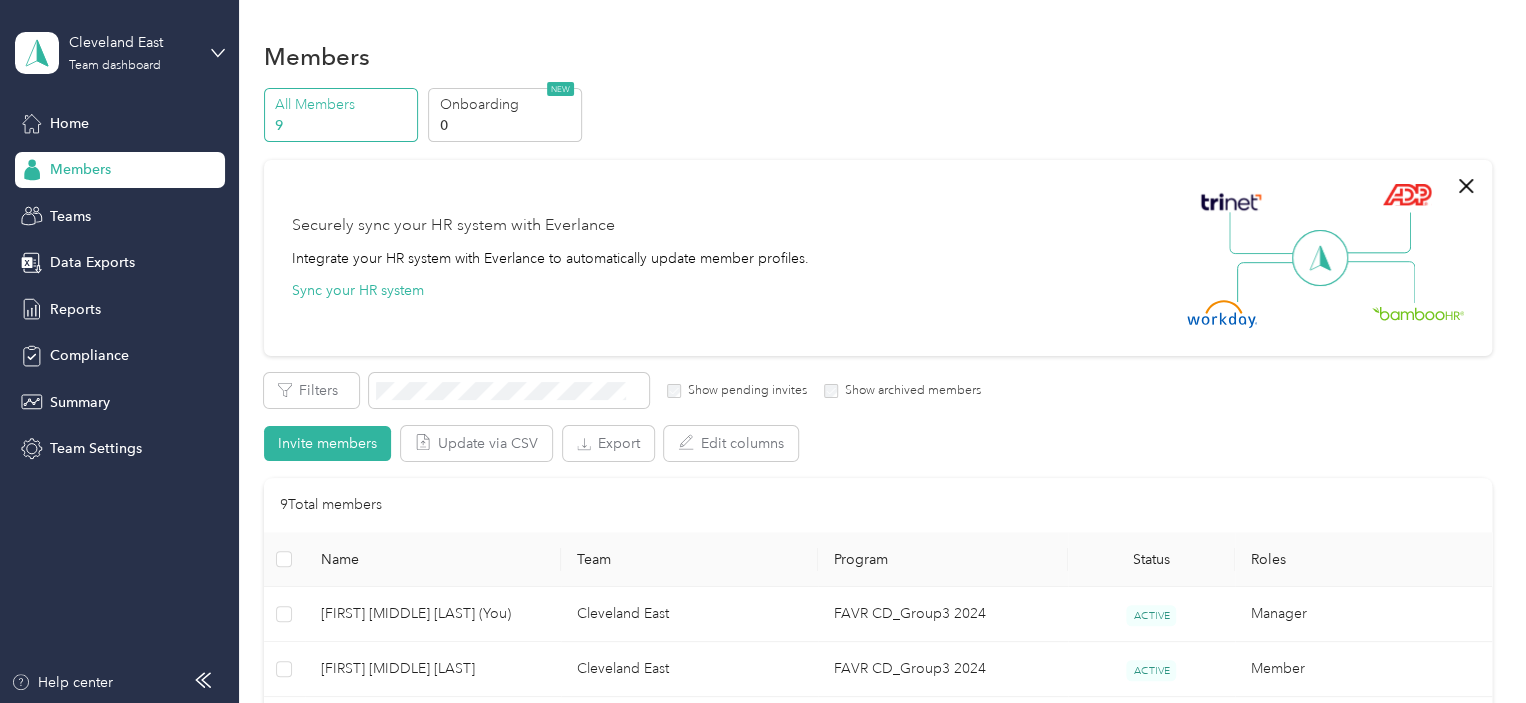 scroll, scrollTop: 300, scrollLeft: 0, axis: vertical 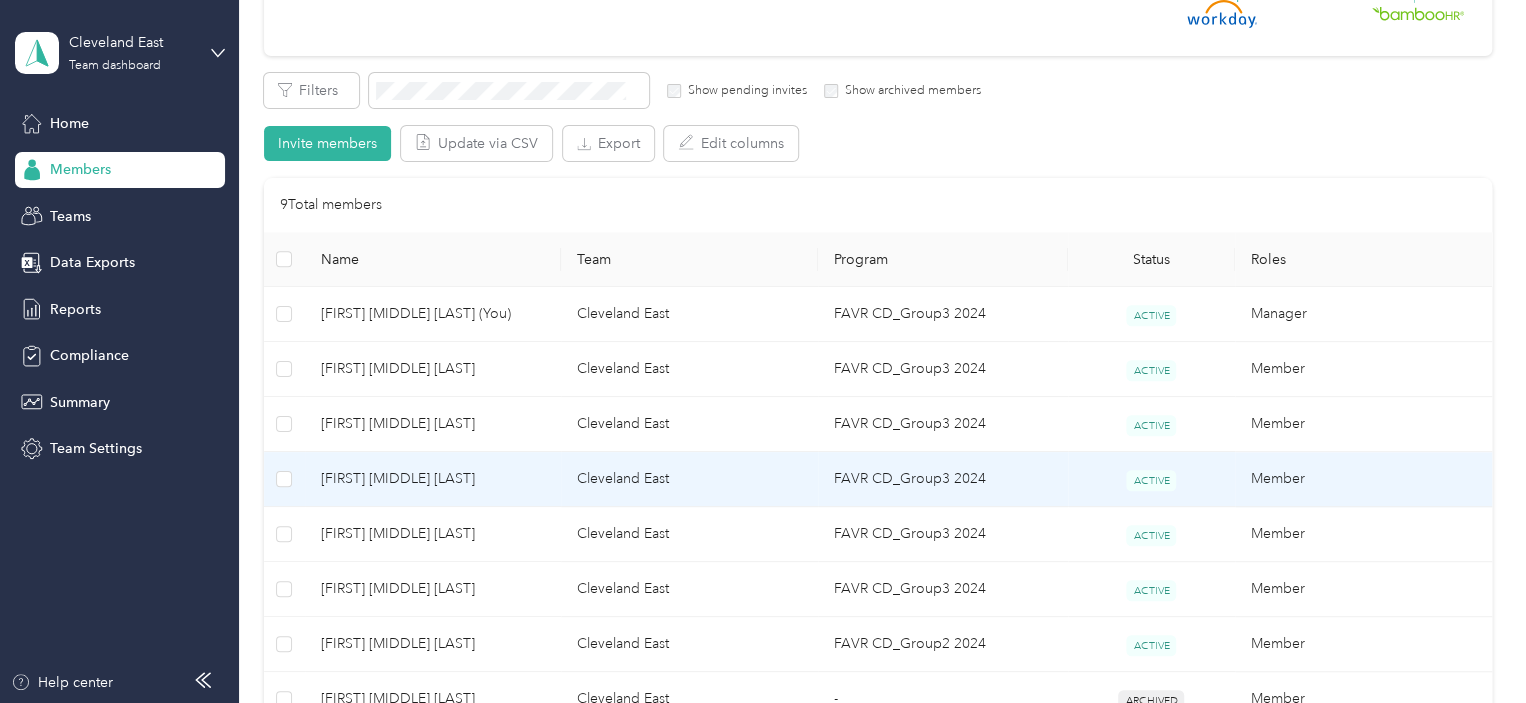 click on "Cleveland East" at bounding box center [689, 479] 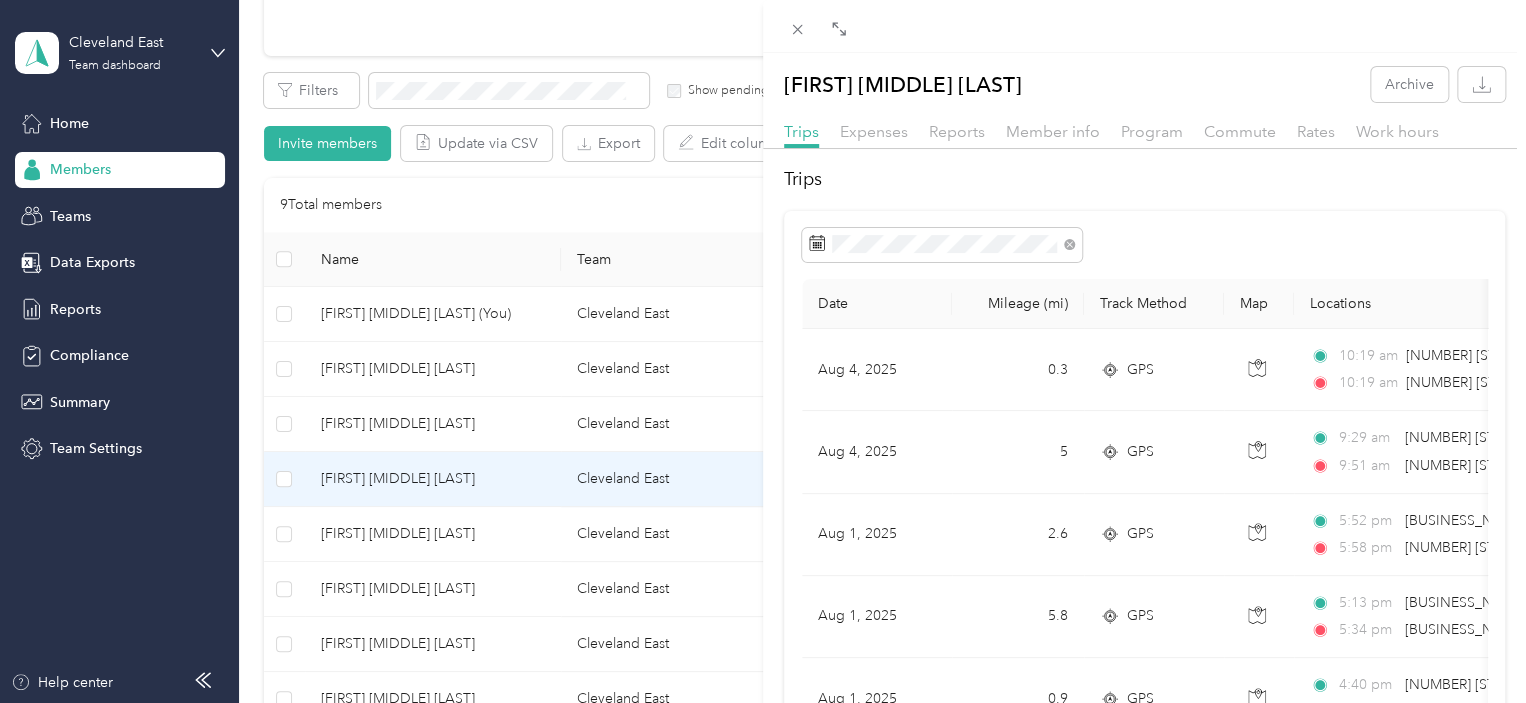 click on "[FIRST] [LAST] Archive Trips Expenses Reports Member info Program Commute Rates Work hours Trips Date Mileage (mi) Track Method Map Locations Mileage value Purpose               [DATE] [DISTANCE] GPS [TIME] [NUMBER] [STREET], [CITY], [STATE] [TIME] [NUMBER] [STREET], [CITY], [STATE] [PRICE] [COMPANY_NAME] [DATE] [DISTANCE] GPS [TIME] [NUMBER] [STREET], [CITY], [STATE] [TIME] [NUMBER] [STREET], [CITY], [STATE] [PRICE] [COMPANY_NAME] [DATE] [DISTANCE] GPS [TIME] [BUSINESS_NAME] ([NUMBER] [STREET], [CITY], [STATE]) [TIME] [NUMBER] [STREET], [CITY], [STATE] [PRICE] [COMPANY_NAME] [DATE] [DISTANCE] GPS [TIME] [BUSINESS_NAME] ([NUMBER] [STREET], [CITY], [STATE]) [TIME] [BUSINESS_NAME] ([NUMBER] [STREET], [CITY], [STATE]) [PRICE] [COMPANY_NAME] [DATE] [DISTANCE] GPS [TIME] [NUMBER] [STREET], [CITY], [STATE] [TIME] [BUSINESS_NAME] ([NUMBER] [STREET], [CITY], [STATE]) [PRICE] [NUMBER]" at bounding box center [763, 351] 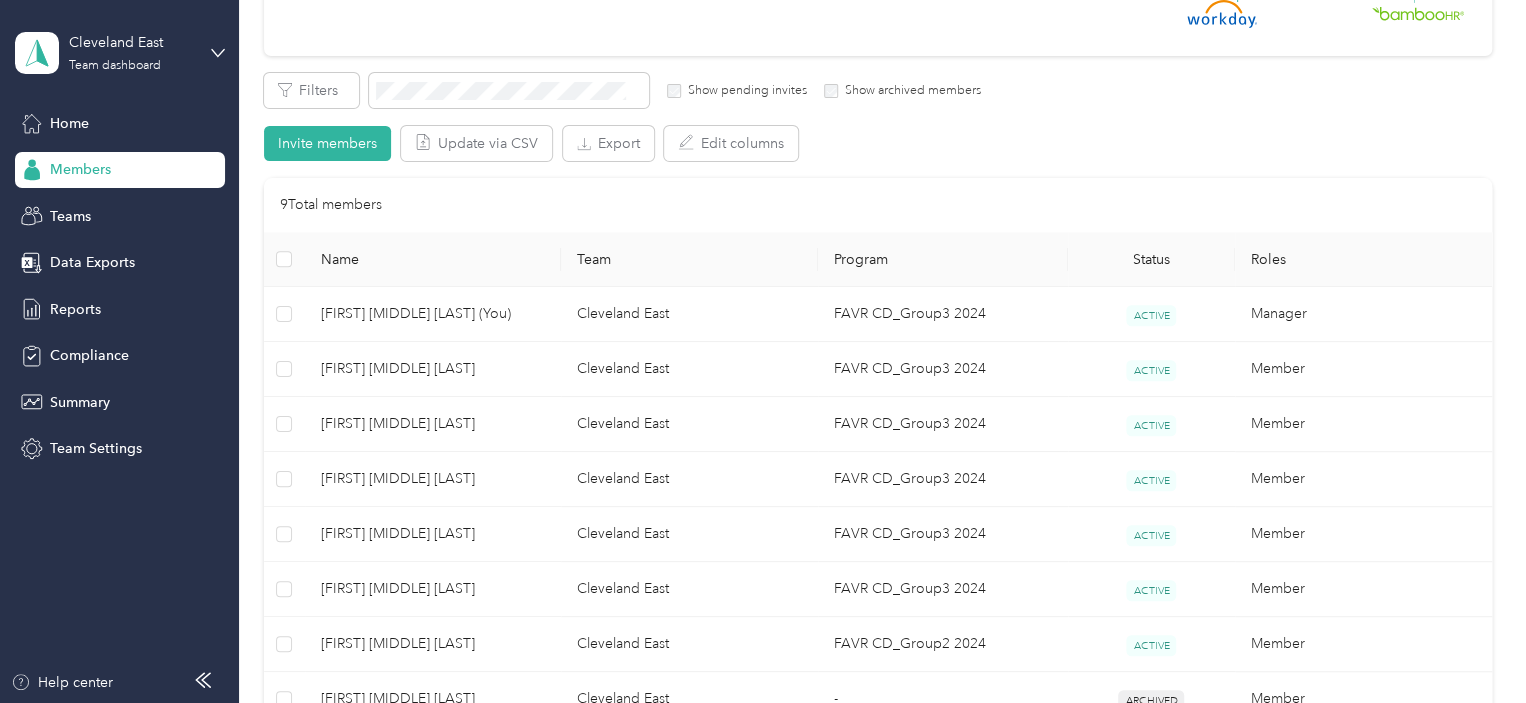 click on "Reports" at bounding box center [75, 309] 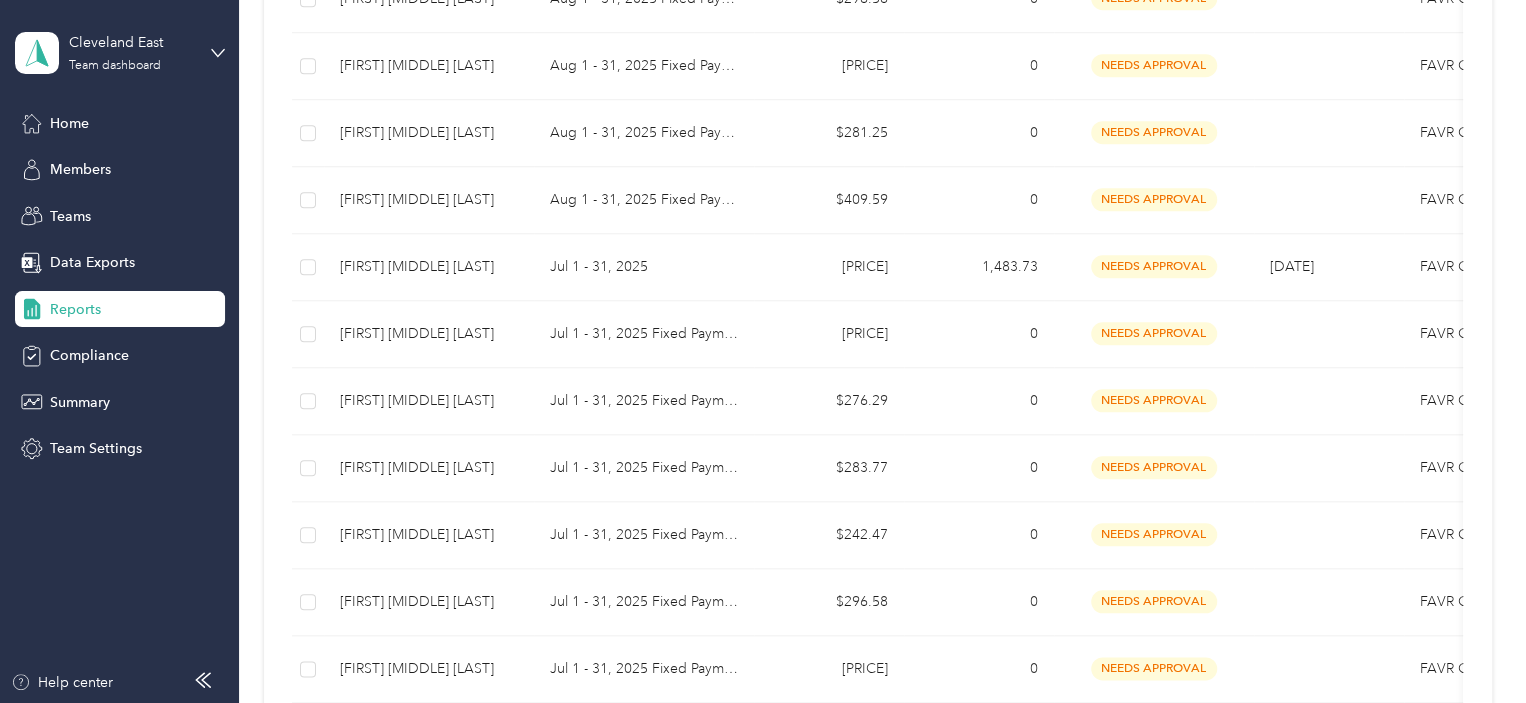 scroll, scrollTop: 800, scrollLeft: 0, axis: vertical 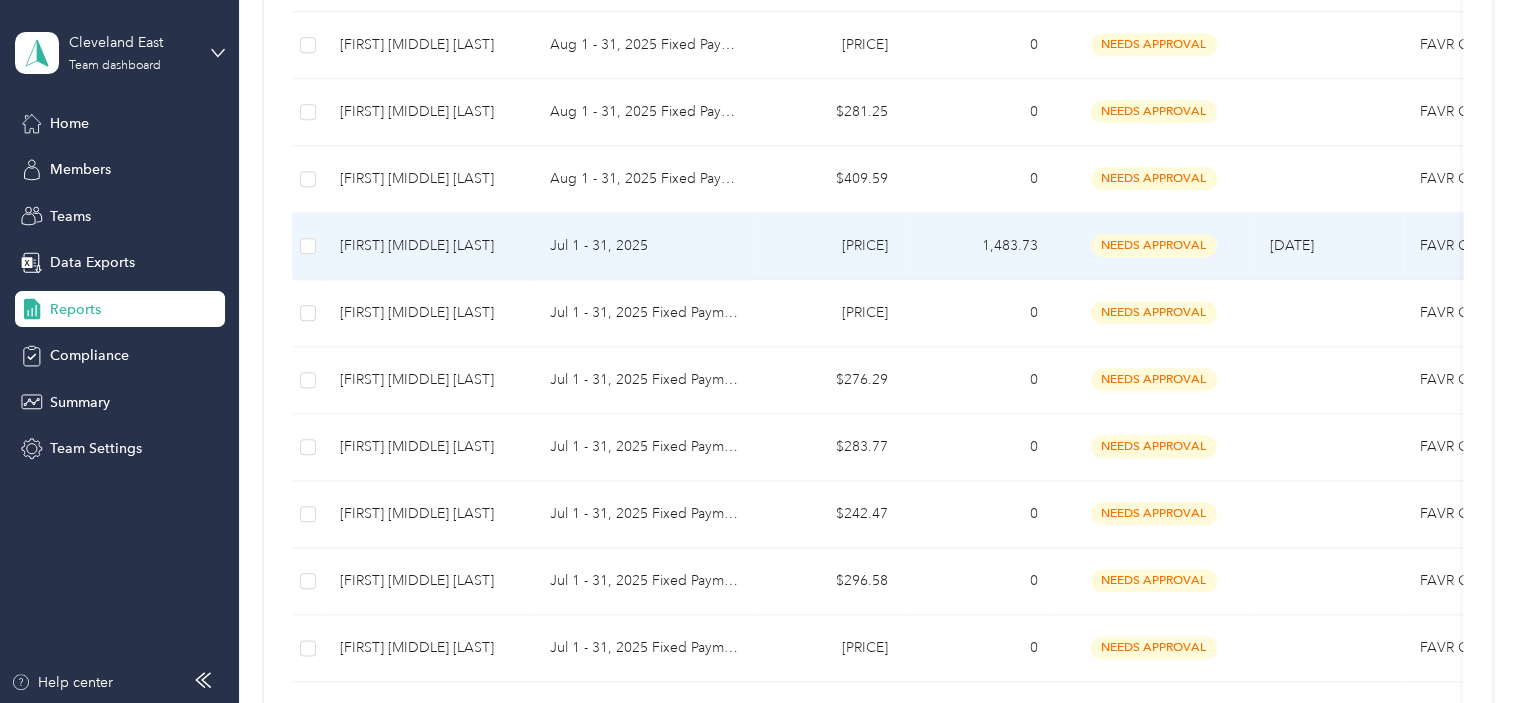 click on "[PRICE]" at bounding box center [829, 246] 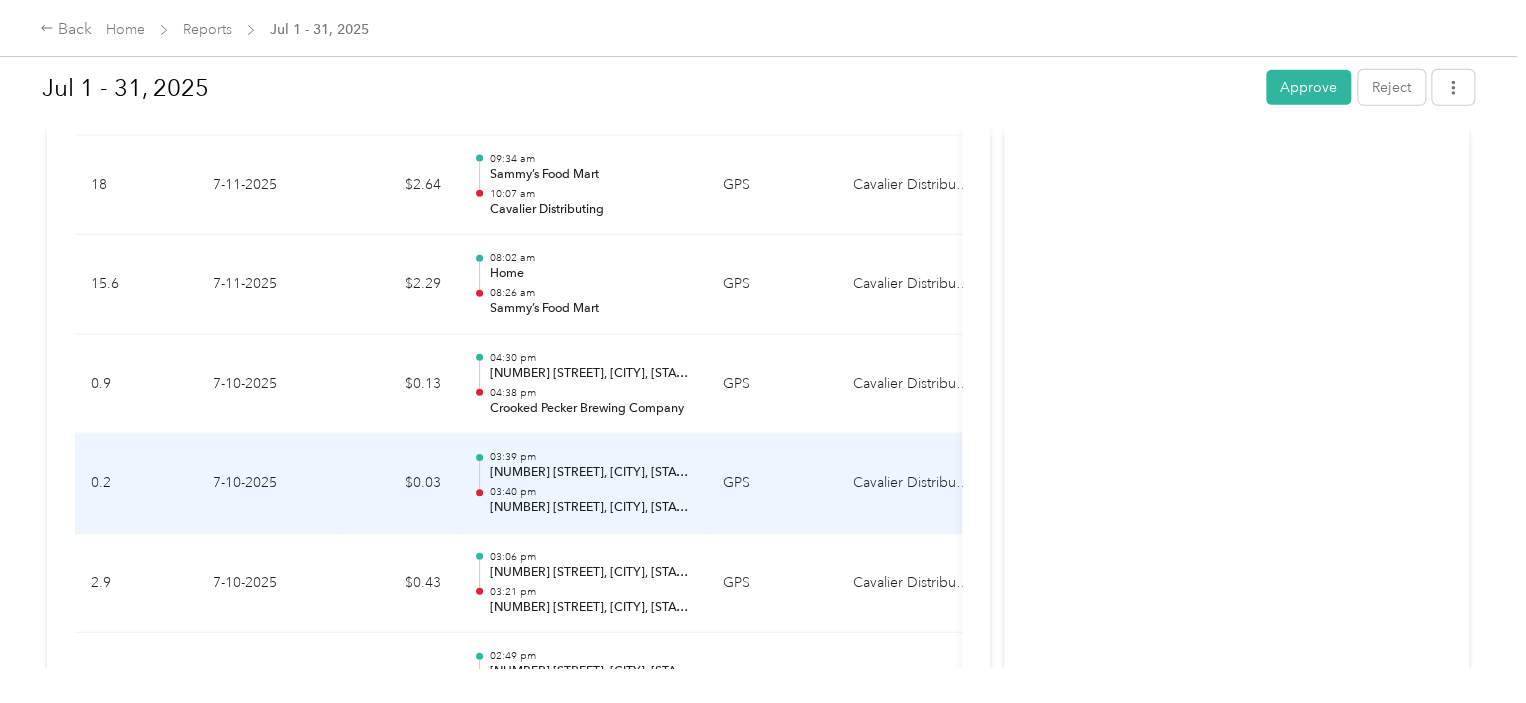 scroll, scrollTop: 14200, scrollLeft: 0, axis: vertical 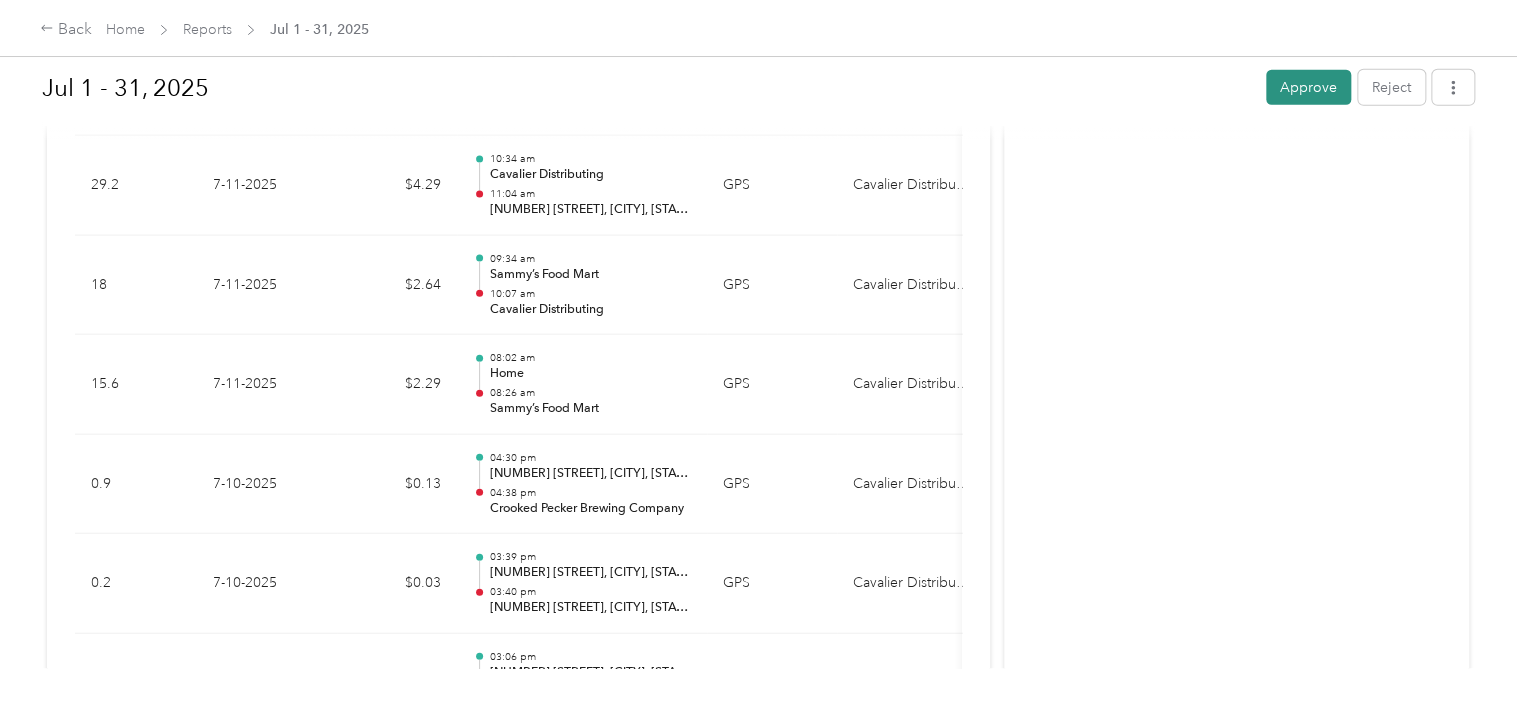click on "Approve" at bounding box center (1308, 87) 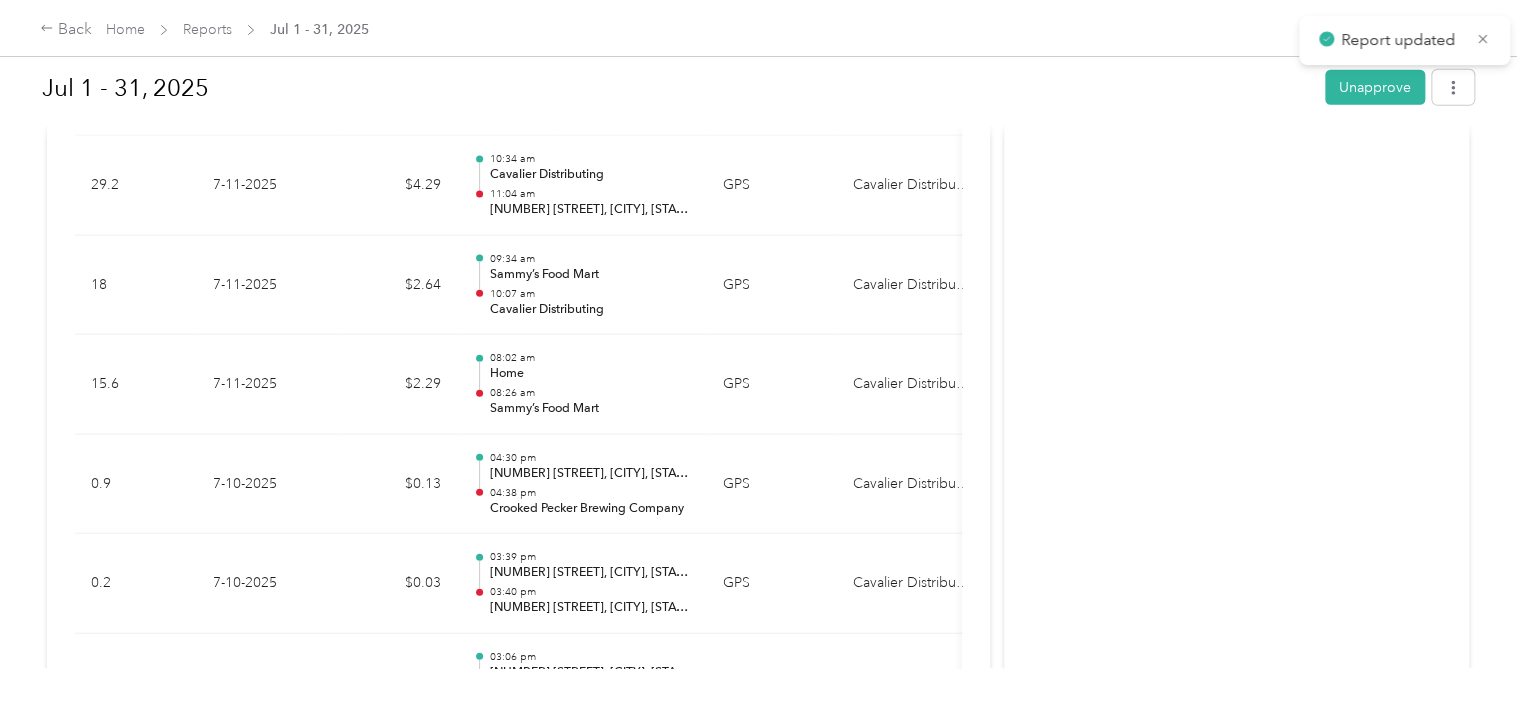 click on "Home Reports [DATE] - [DATE]" at bounding box center [237, 29] 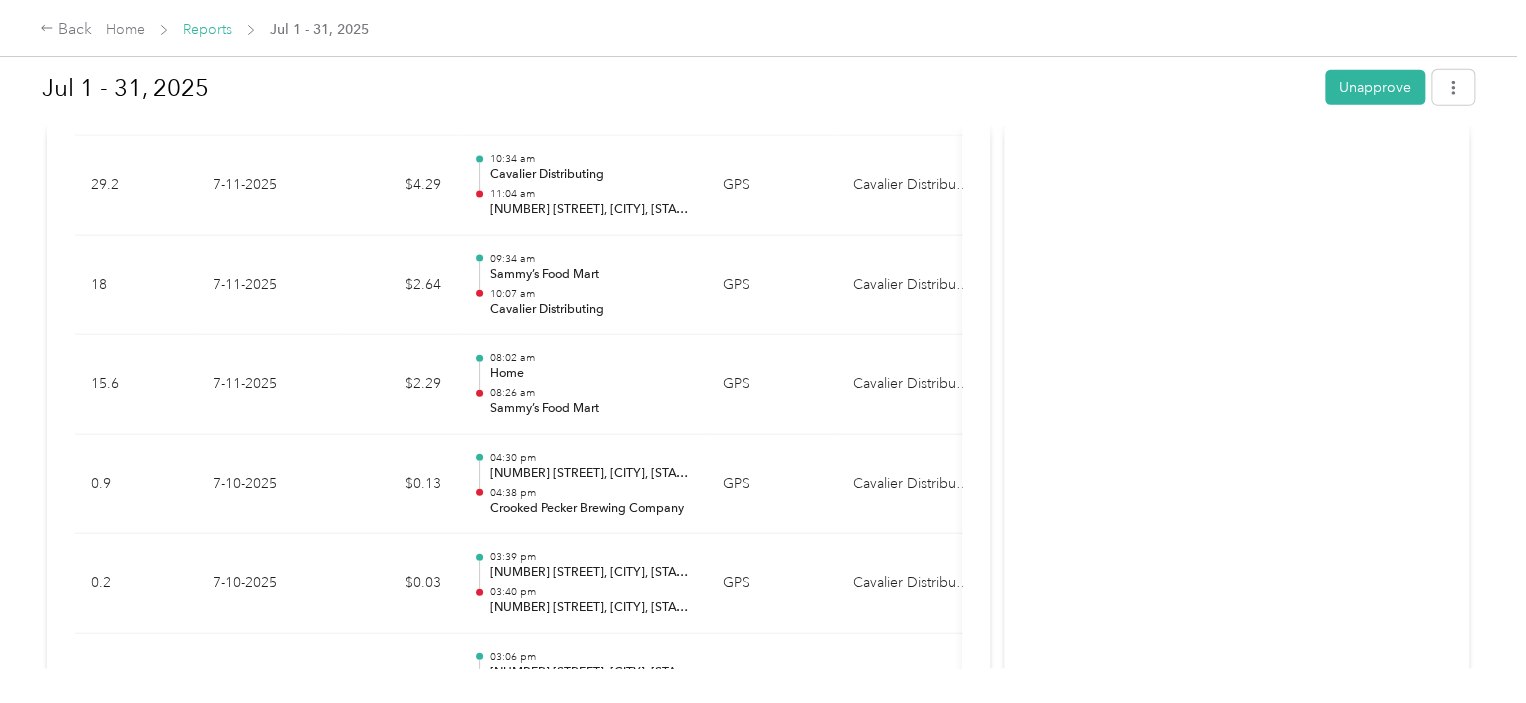 click on "Reports" at bounding box center [207, 29] 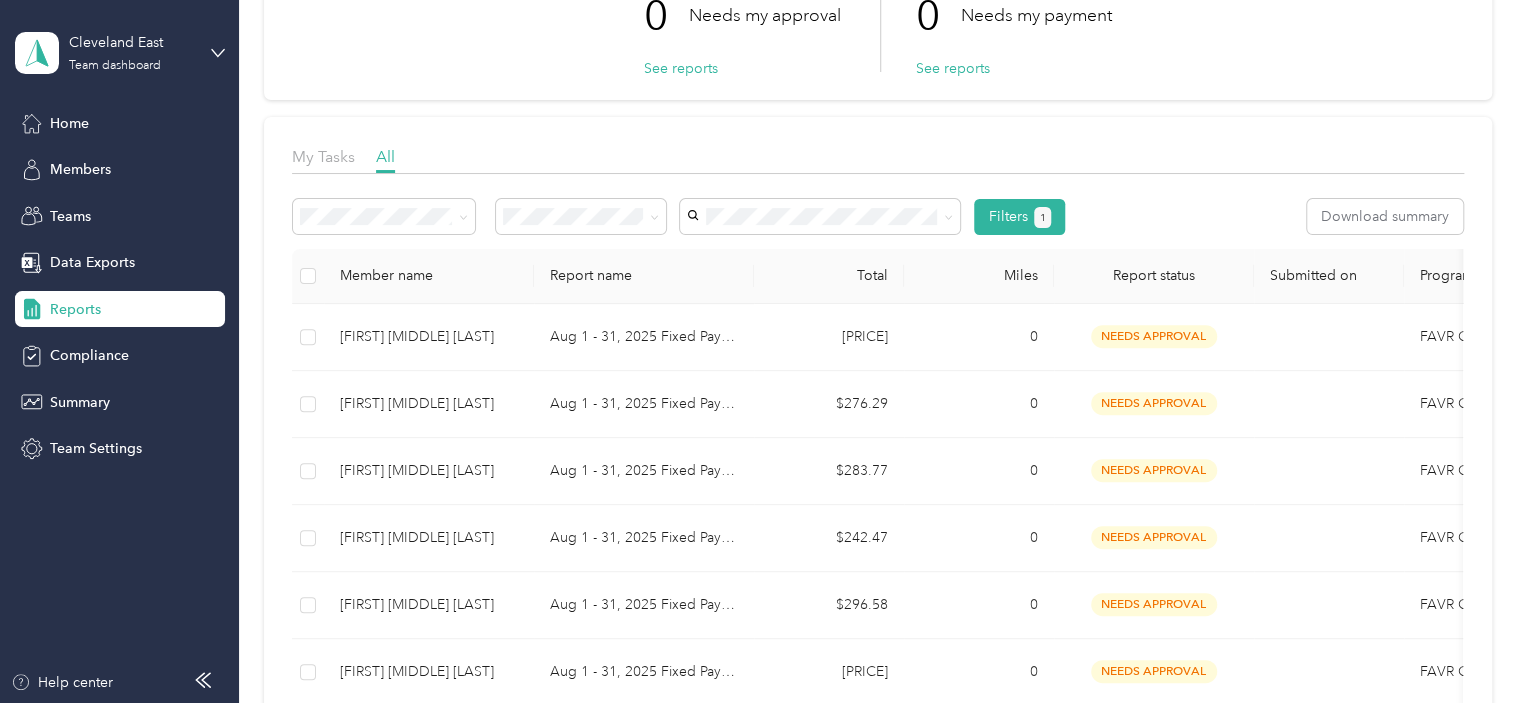 scroll, scrollTop: 200, scrollLeft: 0, axis: vertical 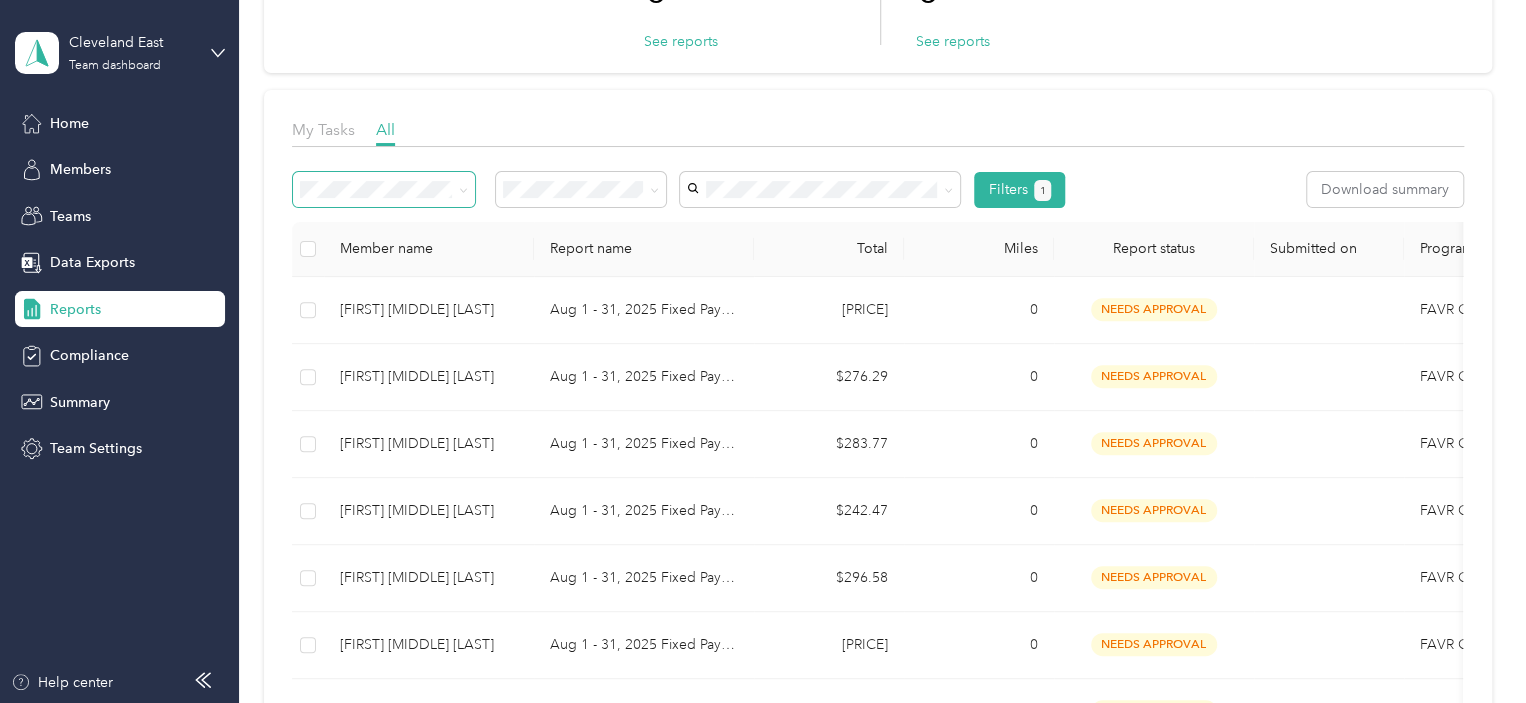click 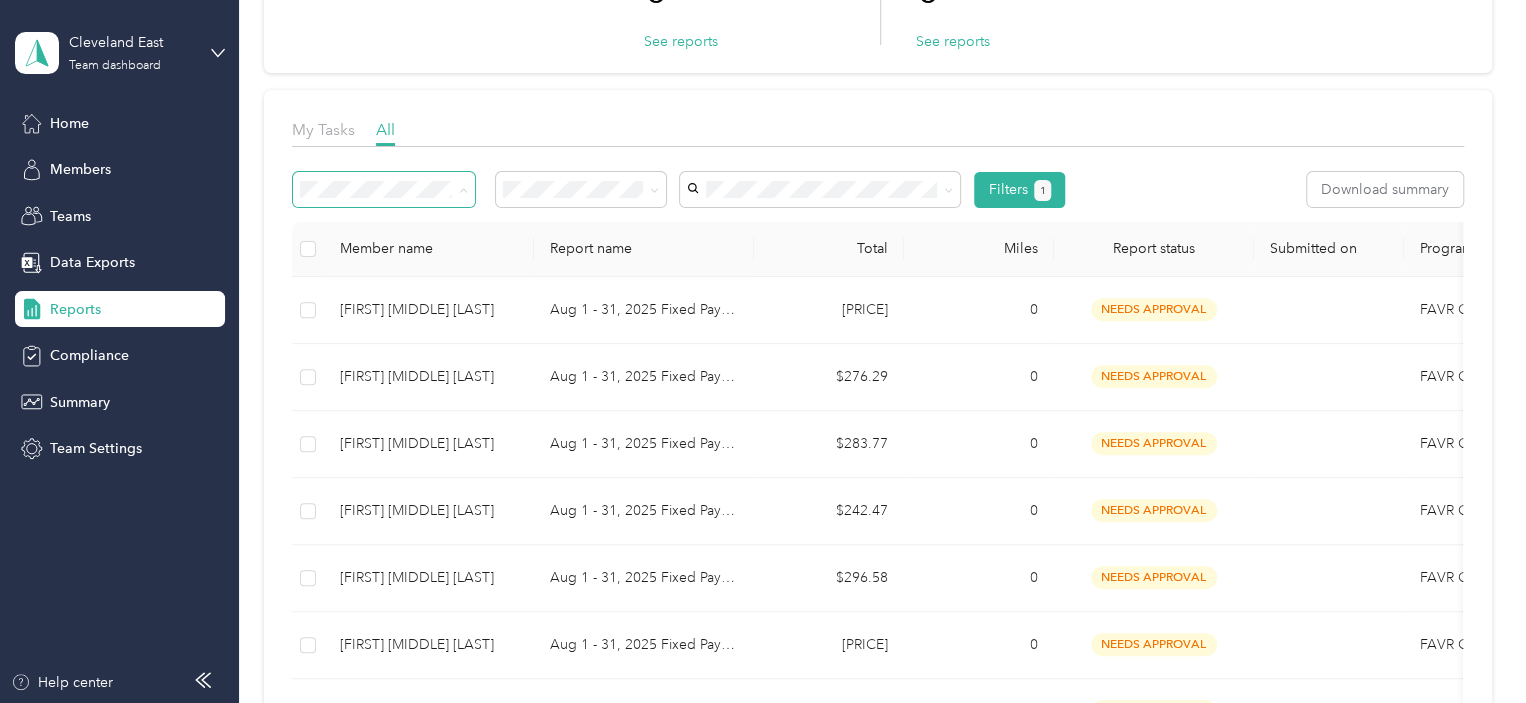 click on "Variable reports" at bounding box center [384, 225] 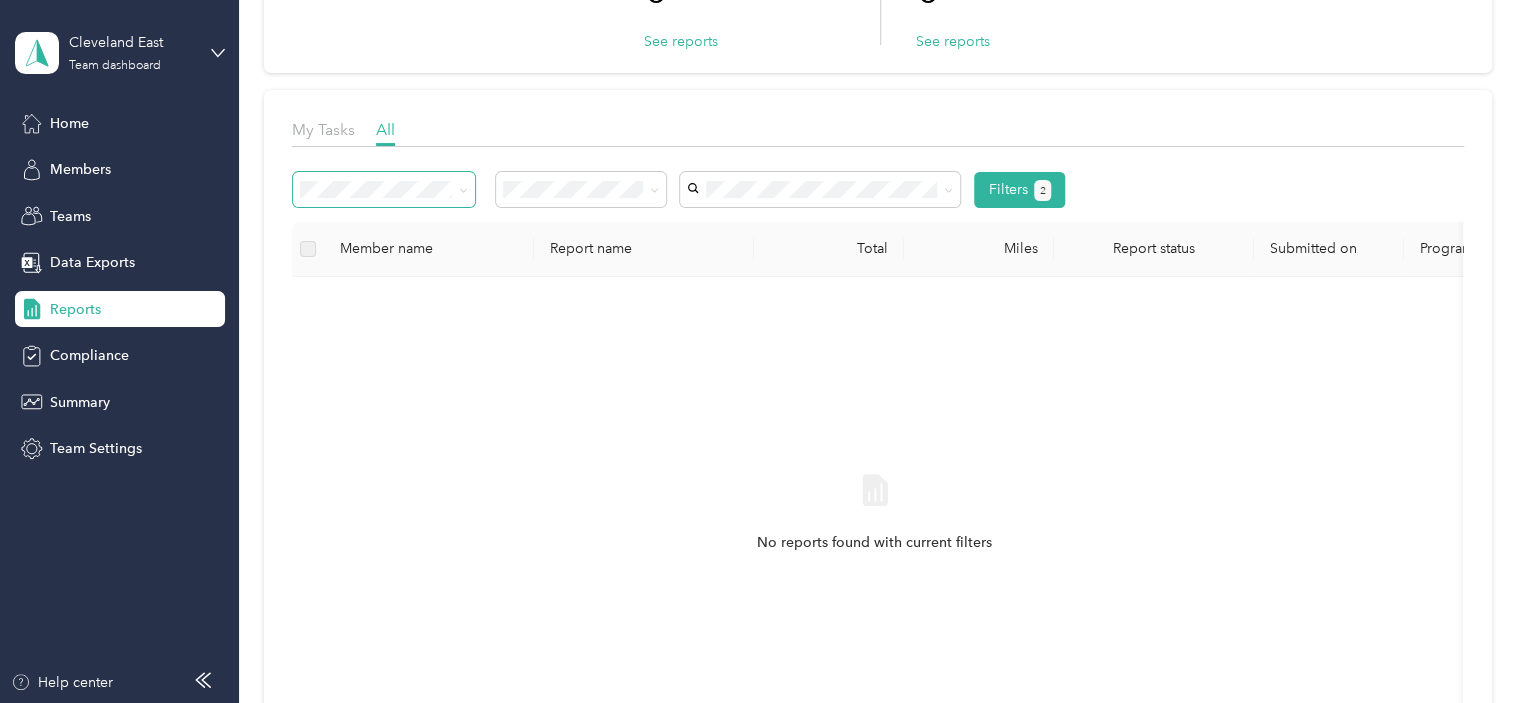 scroll, scrollTop: 0, scrollLeft: 0, axis: both 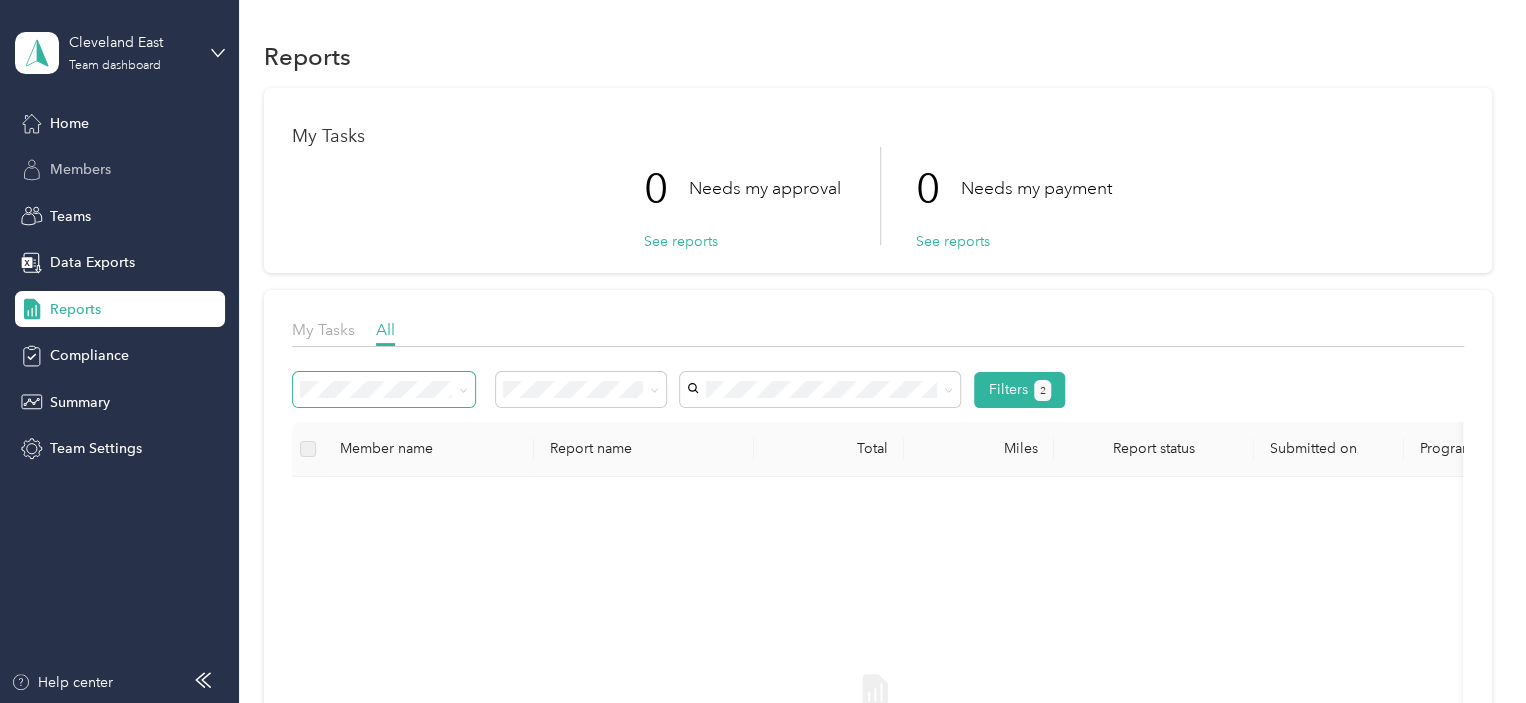 click on "Members" at bounding box center (80, 169) 